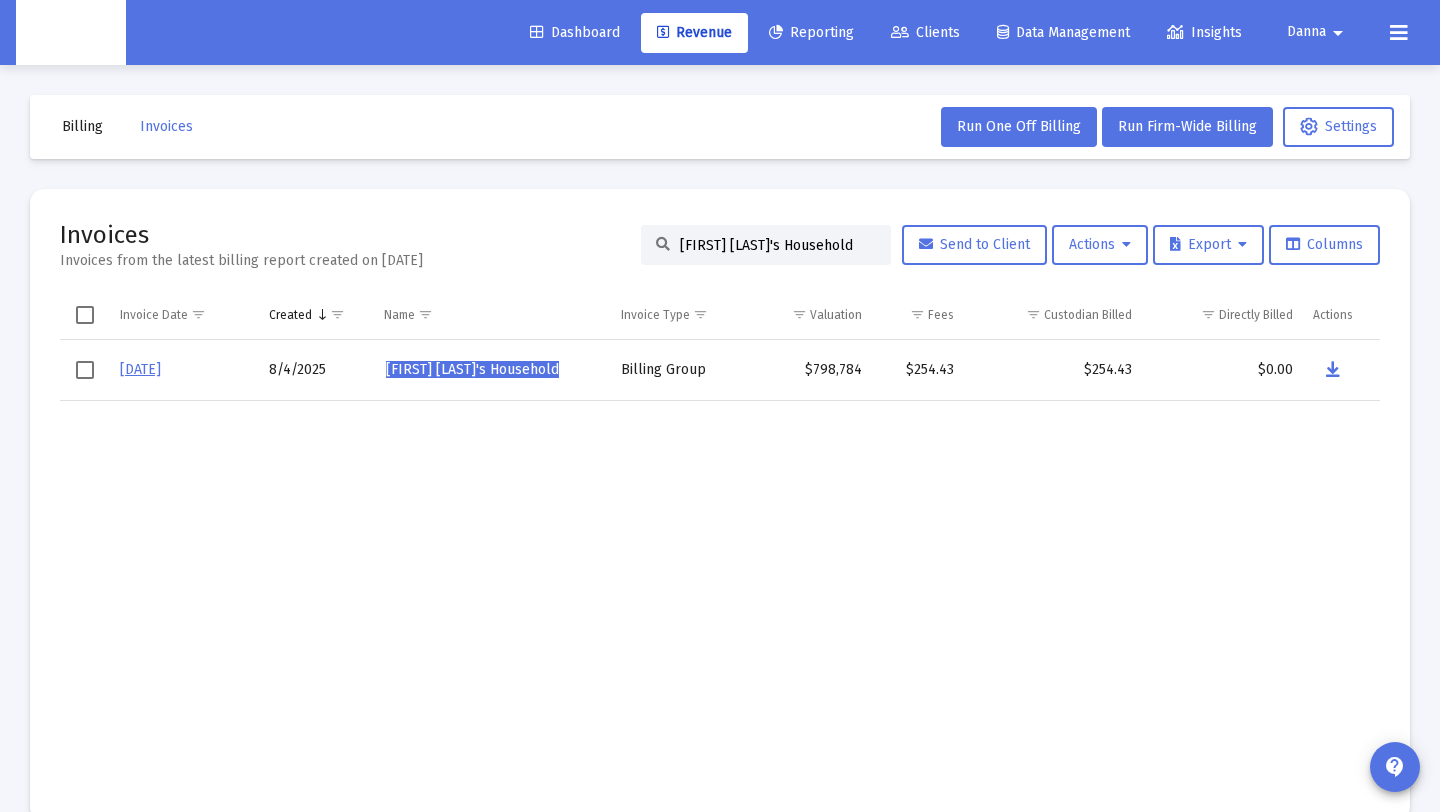 scroll, scrollTop: 3, scrollLeft: 0, axis: vertical 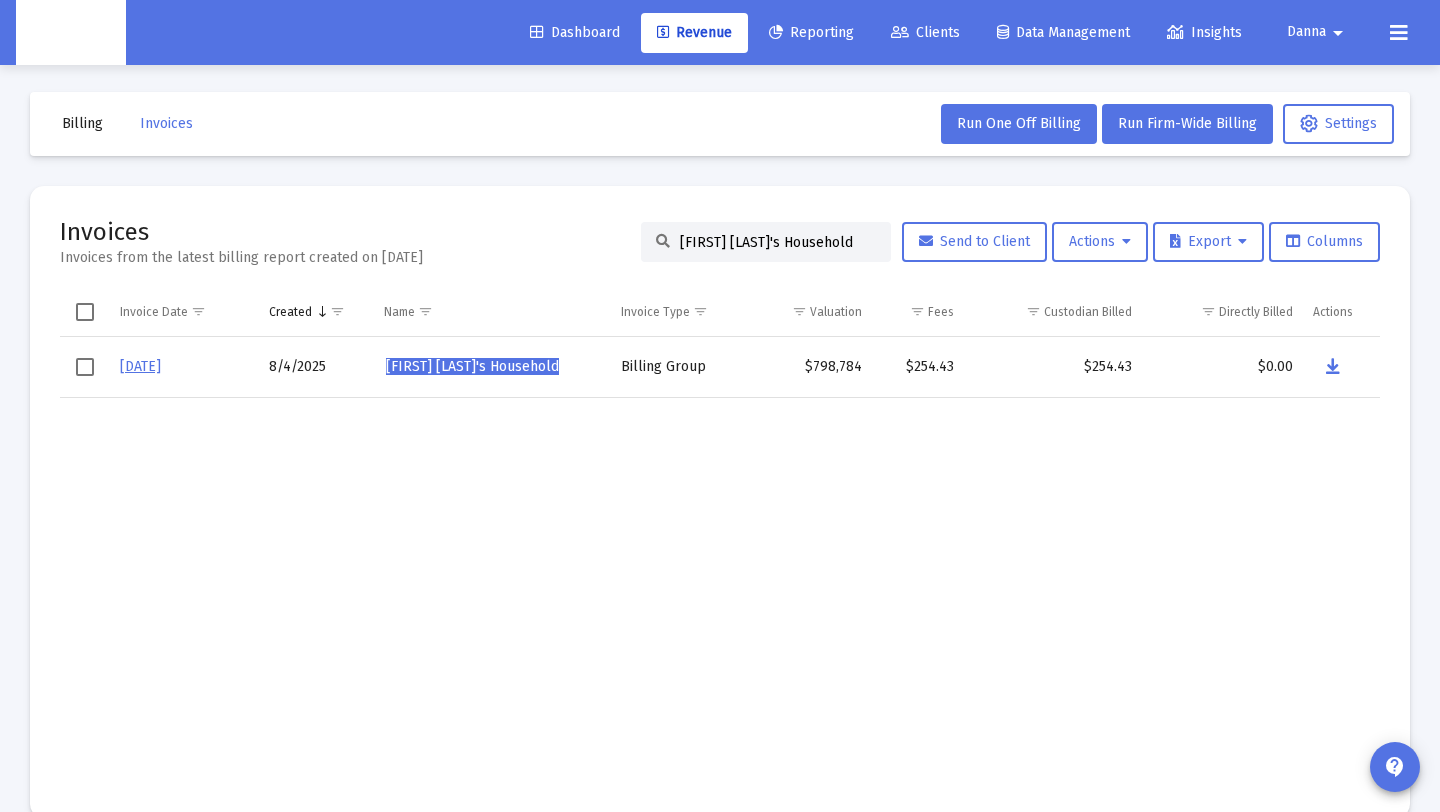 drag, startPoint x: 859, startPoint y: 218, endPoint x: 861, endPoint y: 237, distance: 19.104973 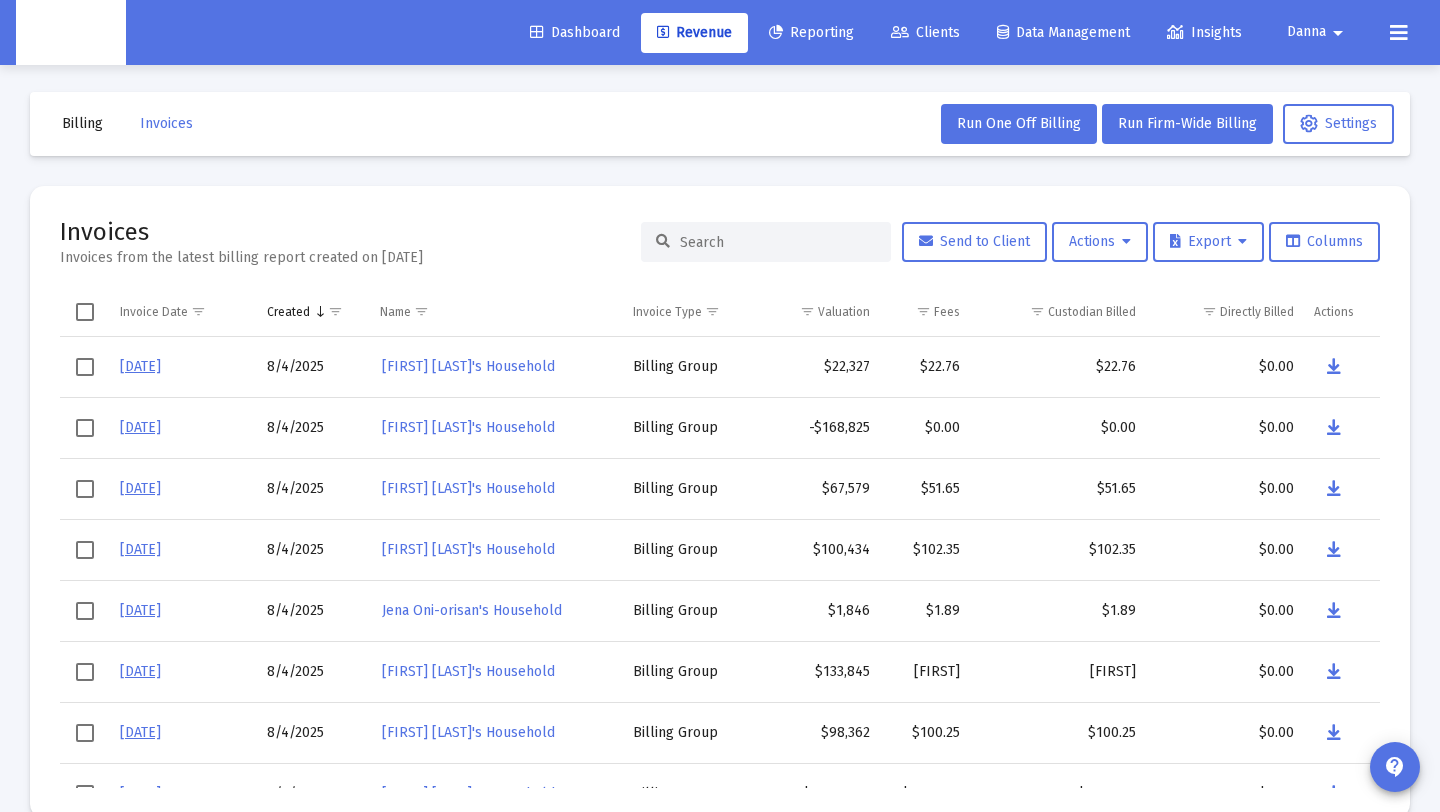 click 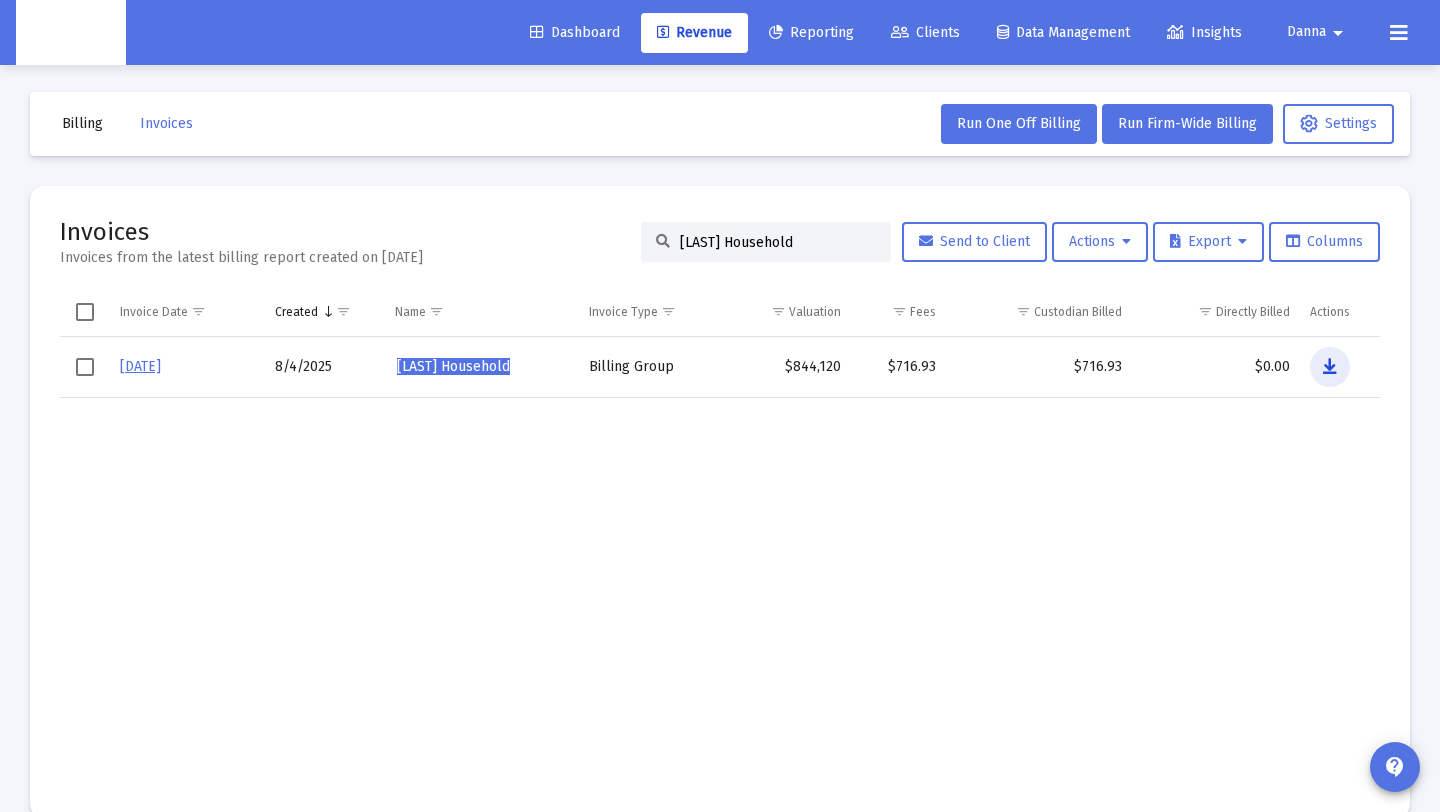 click at bounding box center [1330, 367] 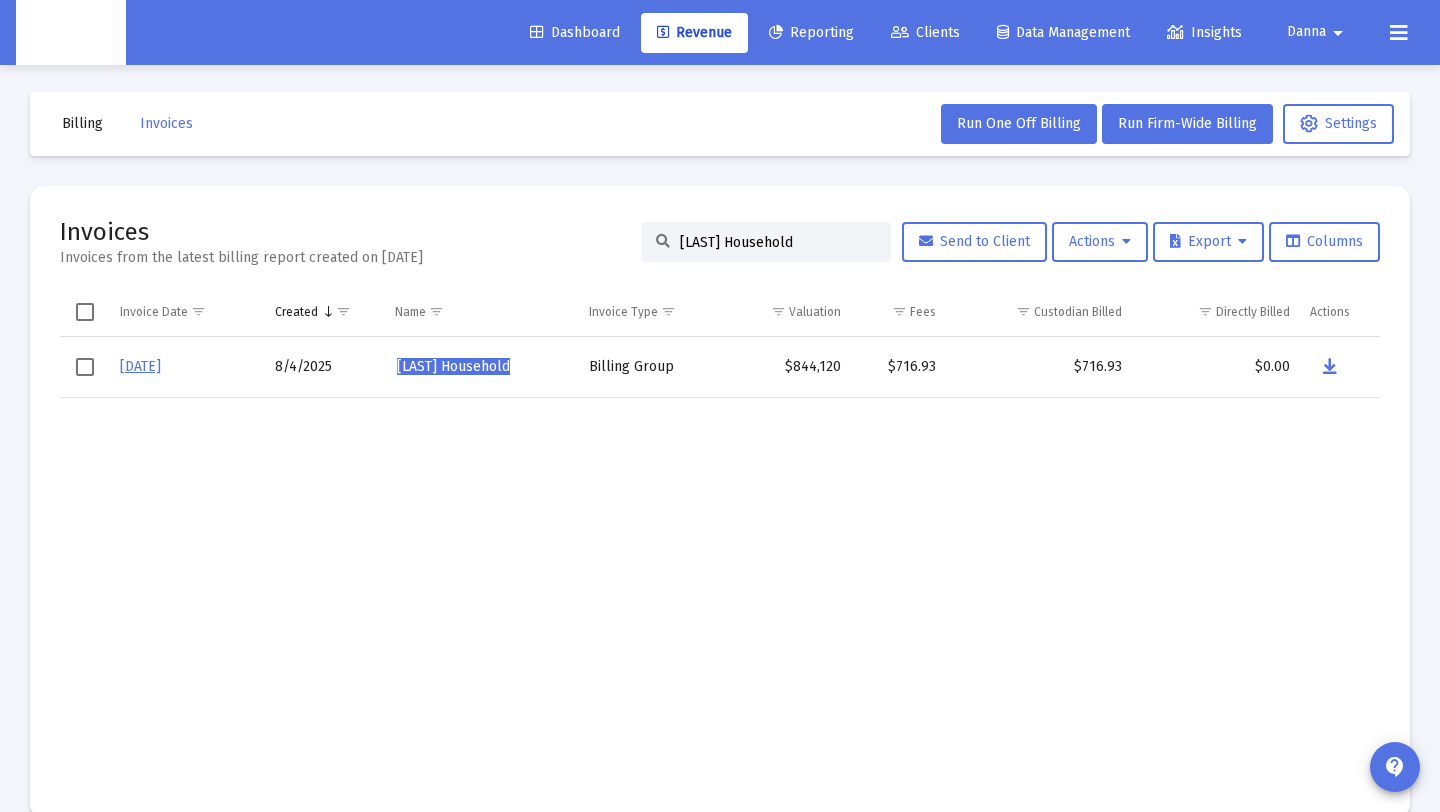 drag, startPoint x: 812, startPoint y: 229, endPoint x: 832, endPoint y: 237, distance: 21.540659 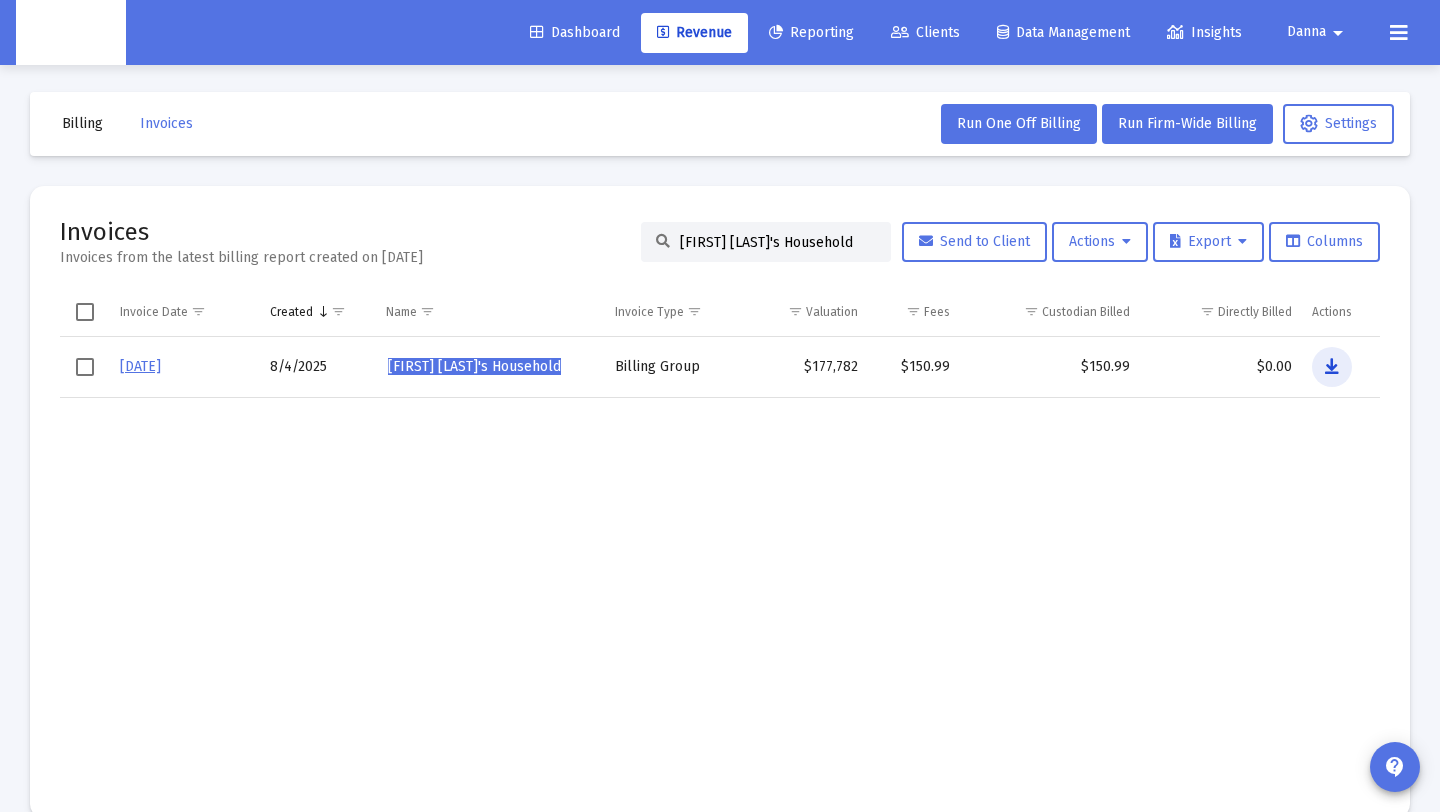 drag, startPoint x: 1332, startPoint y: 369, endPoint x: 1322, endPoint y: 366, distance: 10.440307 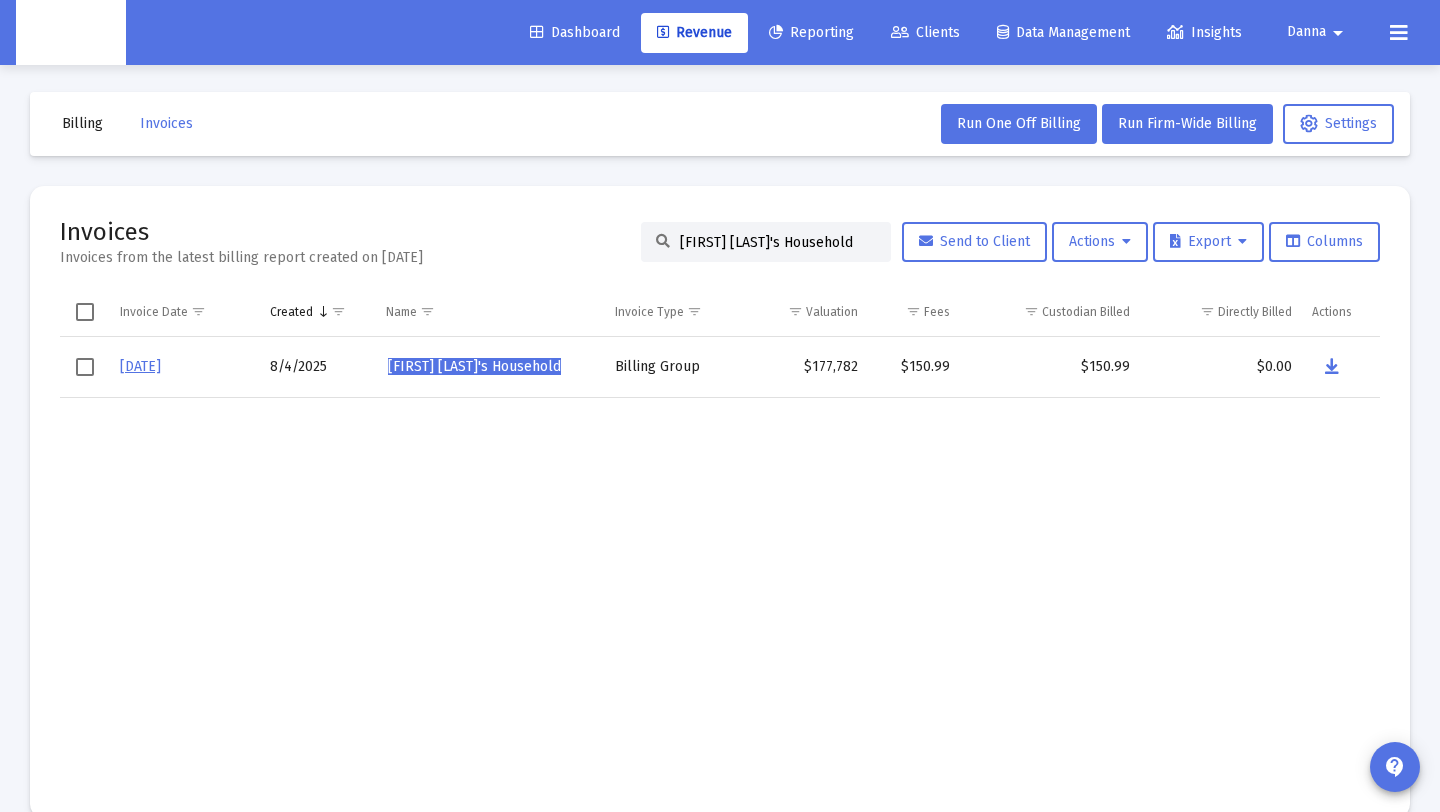 drag, startPoint x: 846, startPoint y: 246, endPoint x: 504, endPoint y: 259, distance: 342.24698 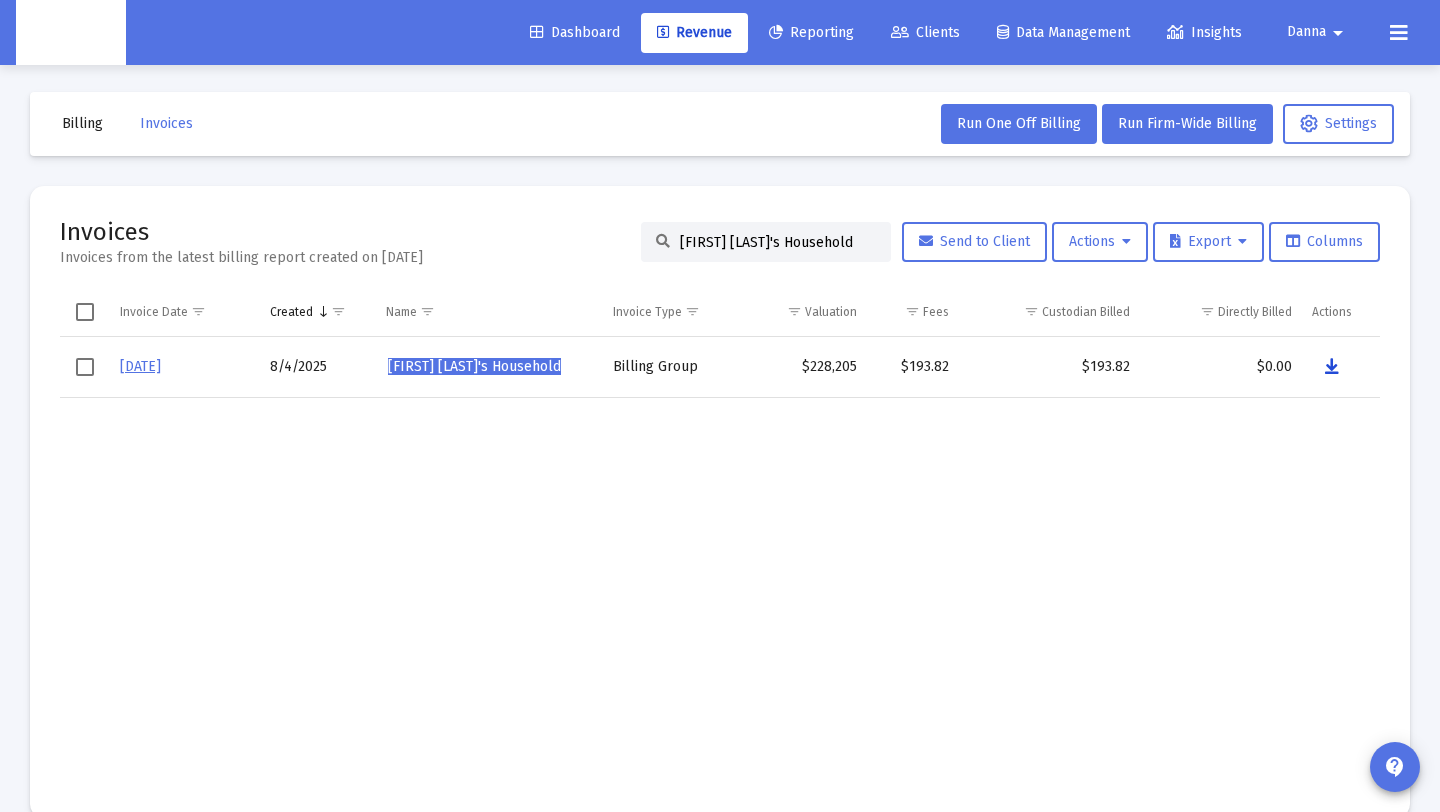 click at bounding box center (1332, 367) 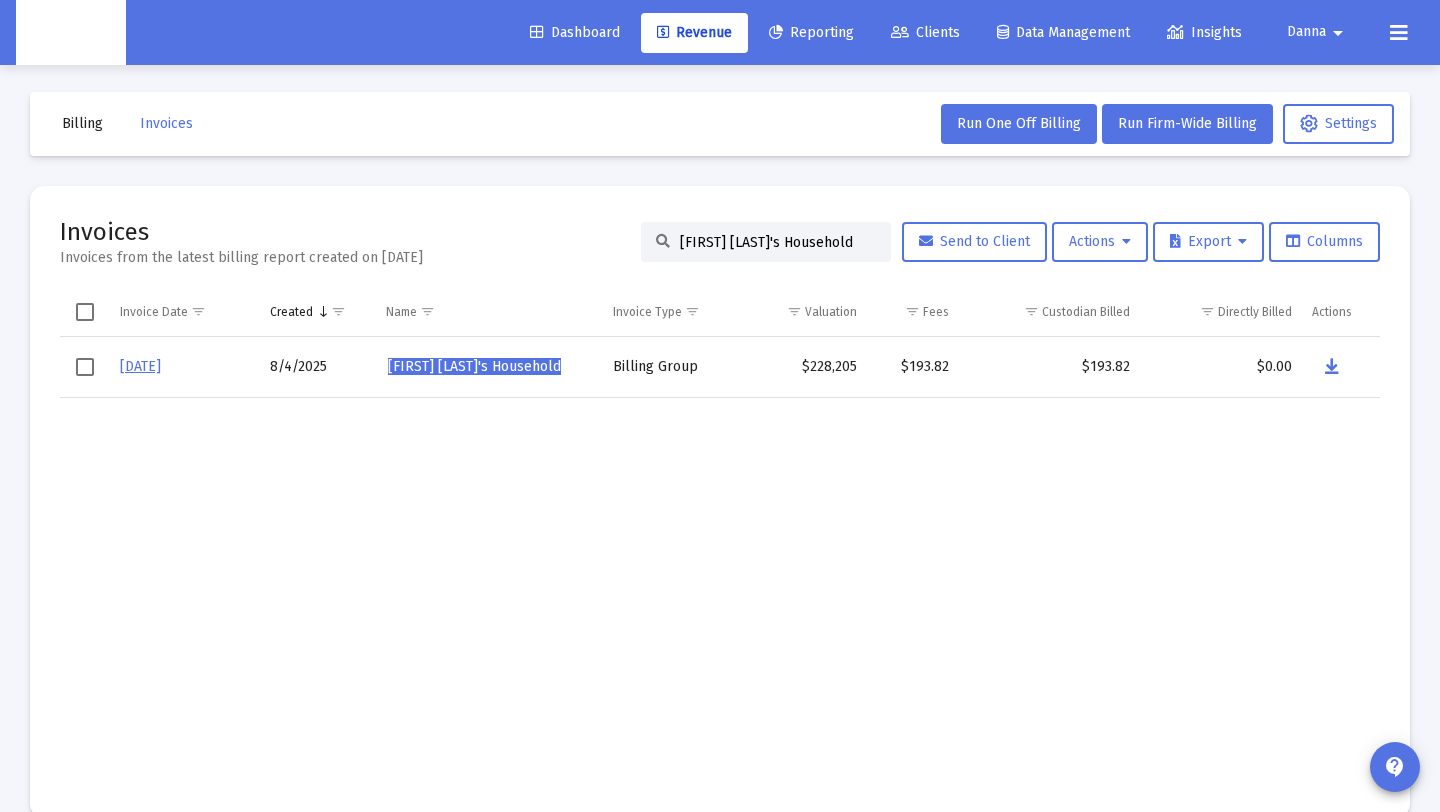 drag, startPoint x: 849, startPoint y: 241, endPoint x: 475, endPoint y: 230, distance: 374.16174 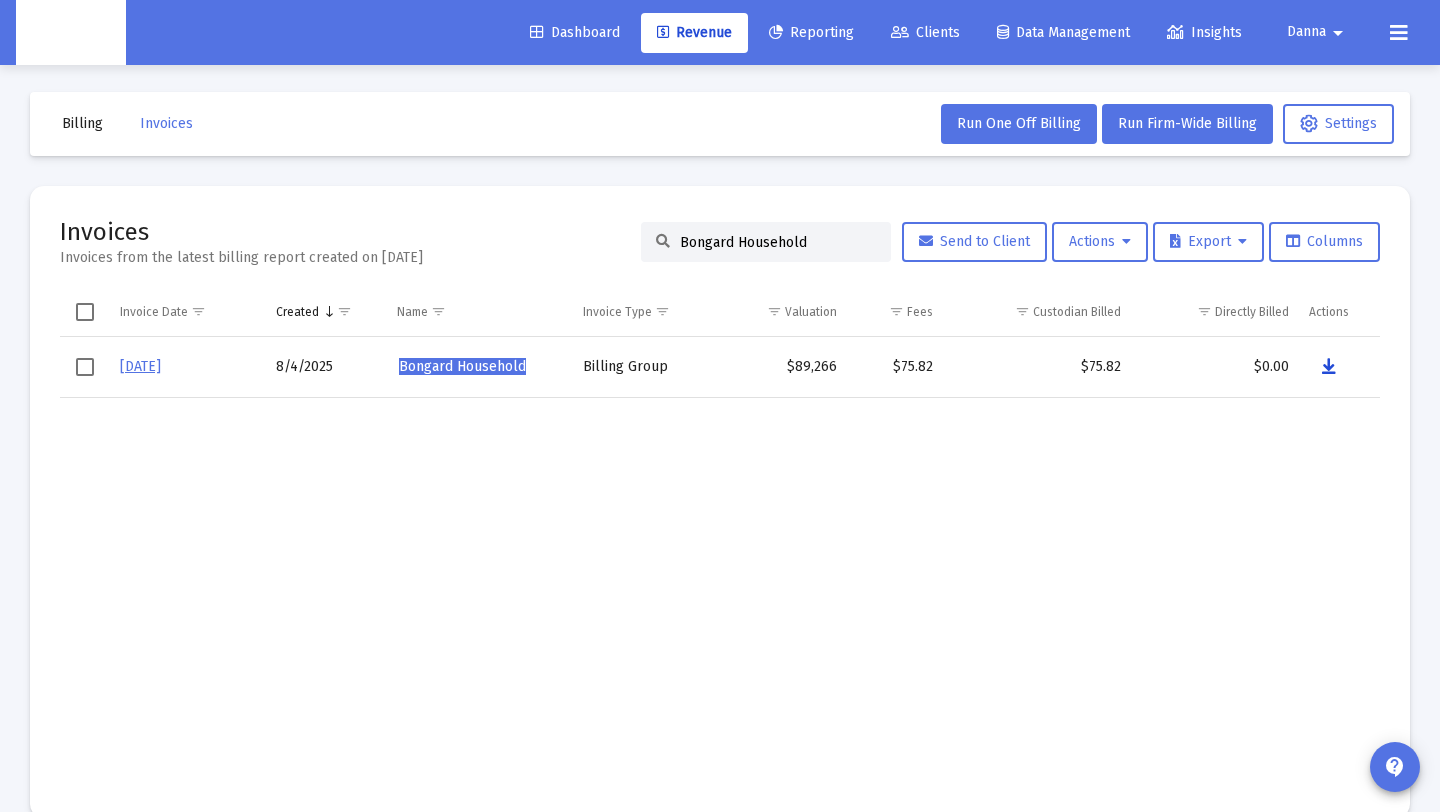 click at bounding box center (1329, 367) 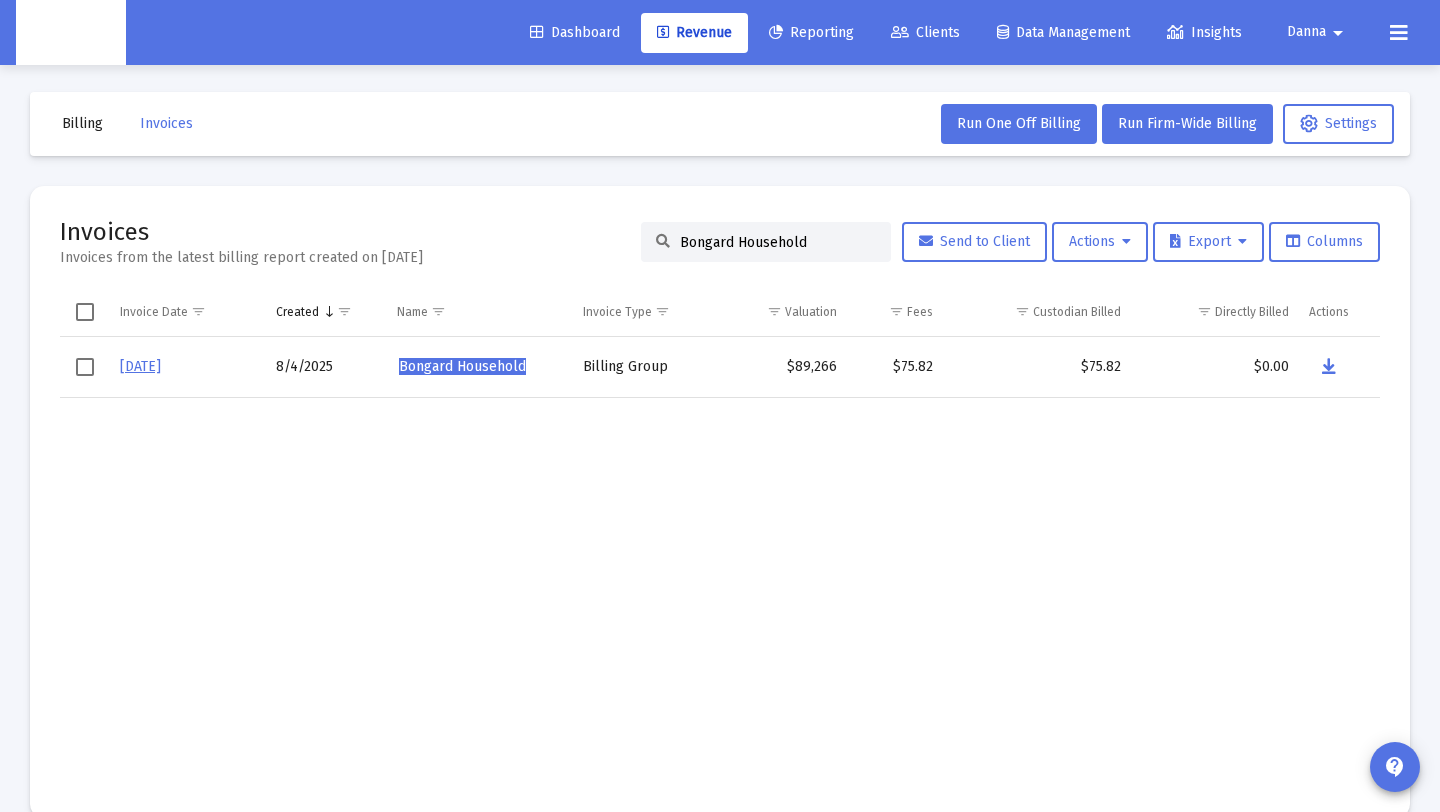 drag, startPoint x: 853, startPoint y: 237, endPoint x: 365, endPoint y: 209, distance: 488.8026 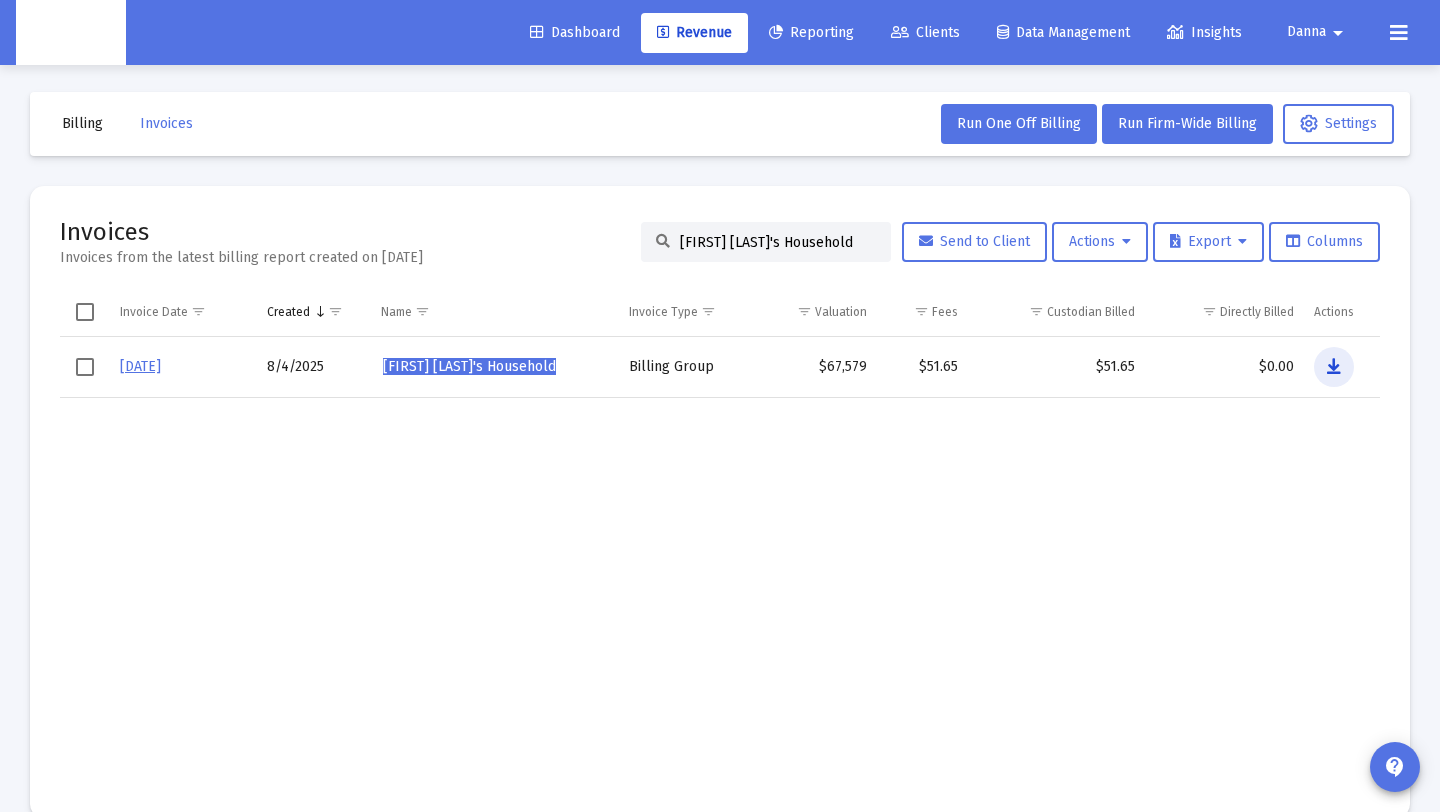 click at bounding box center [1334, 367] 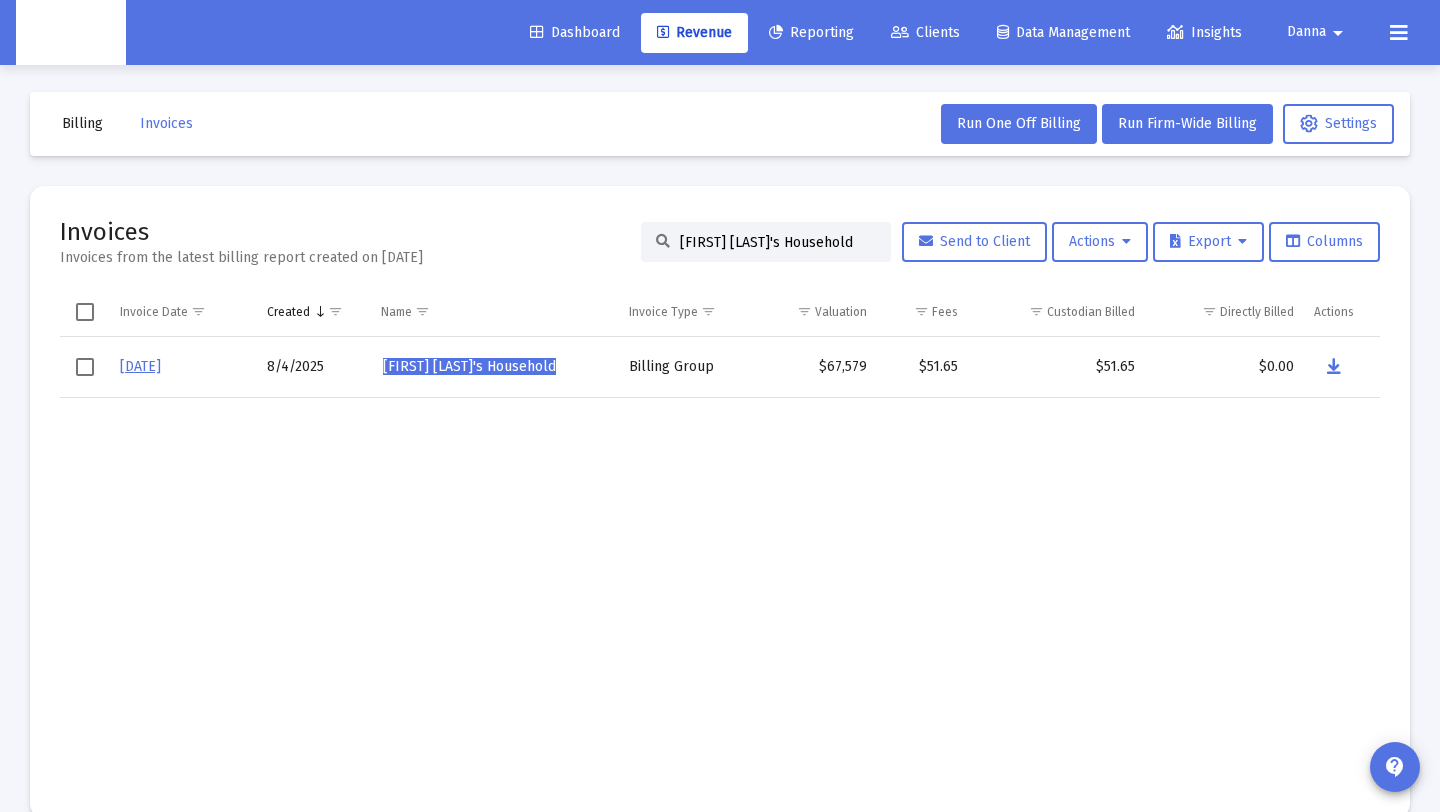 click on "[FIRST] [LAST]'s Household" 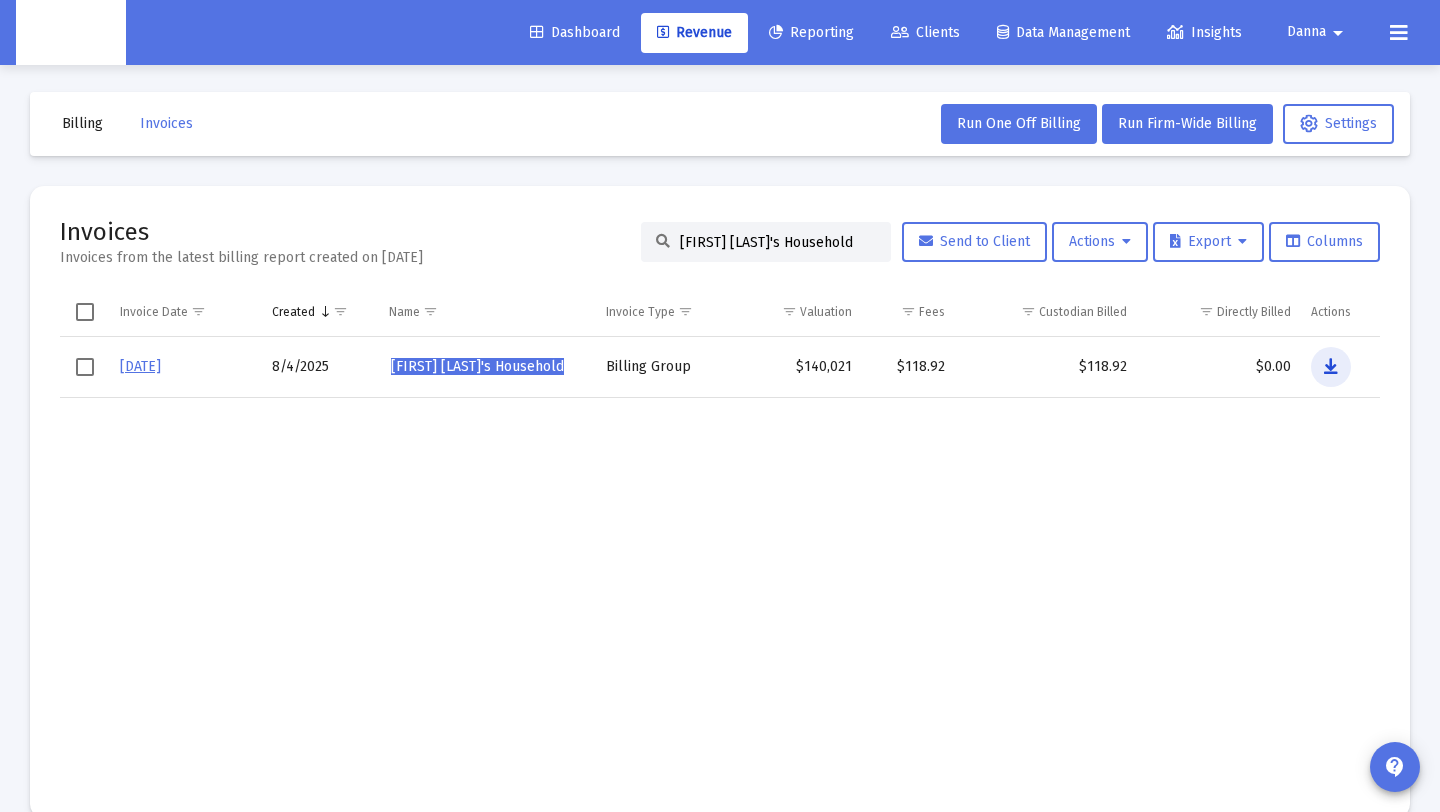 click at bounding box center (1331, 367) 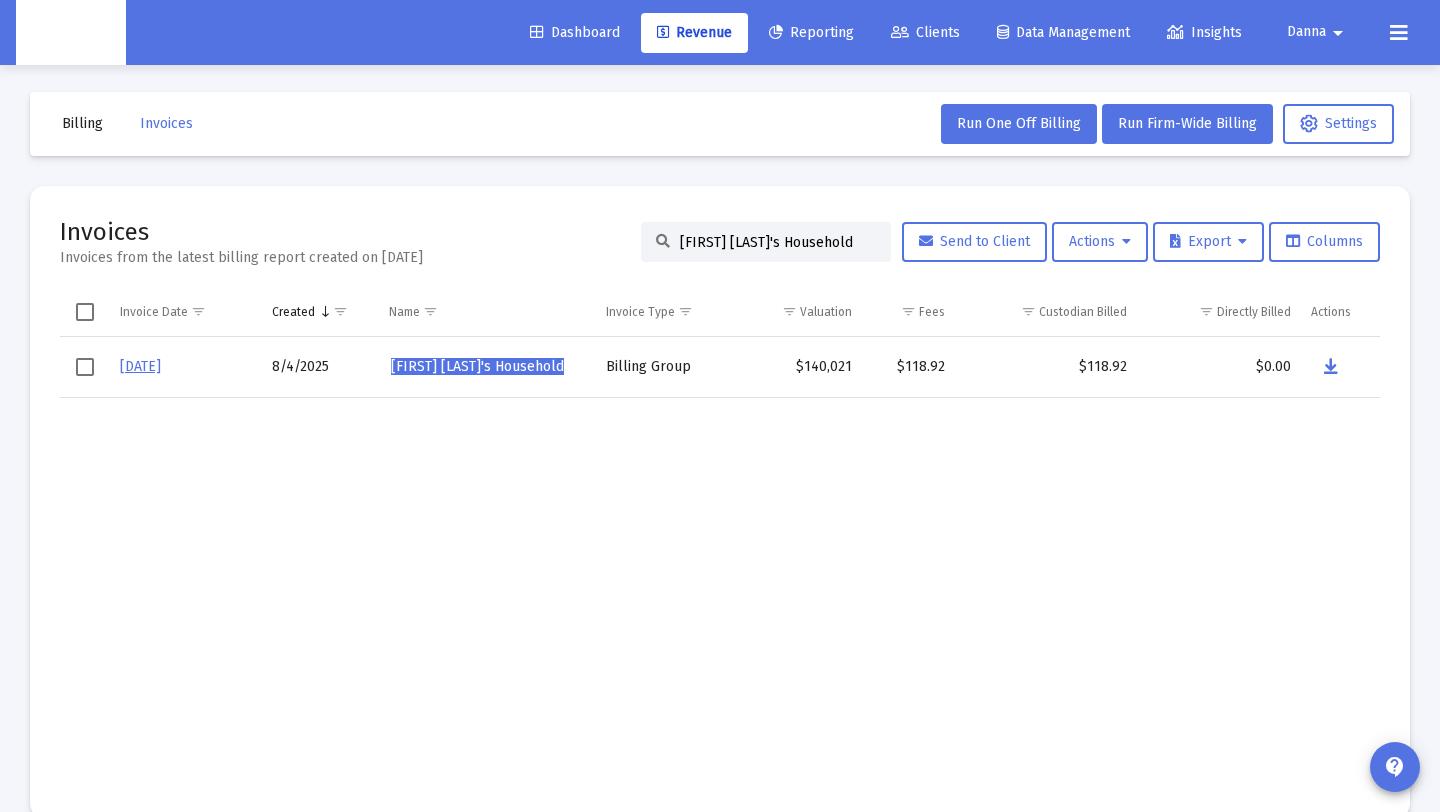 click on "[FIRST] [LAST]'s Household" 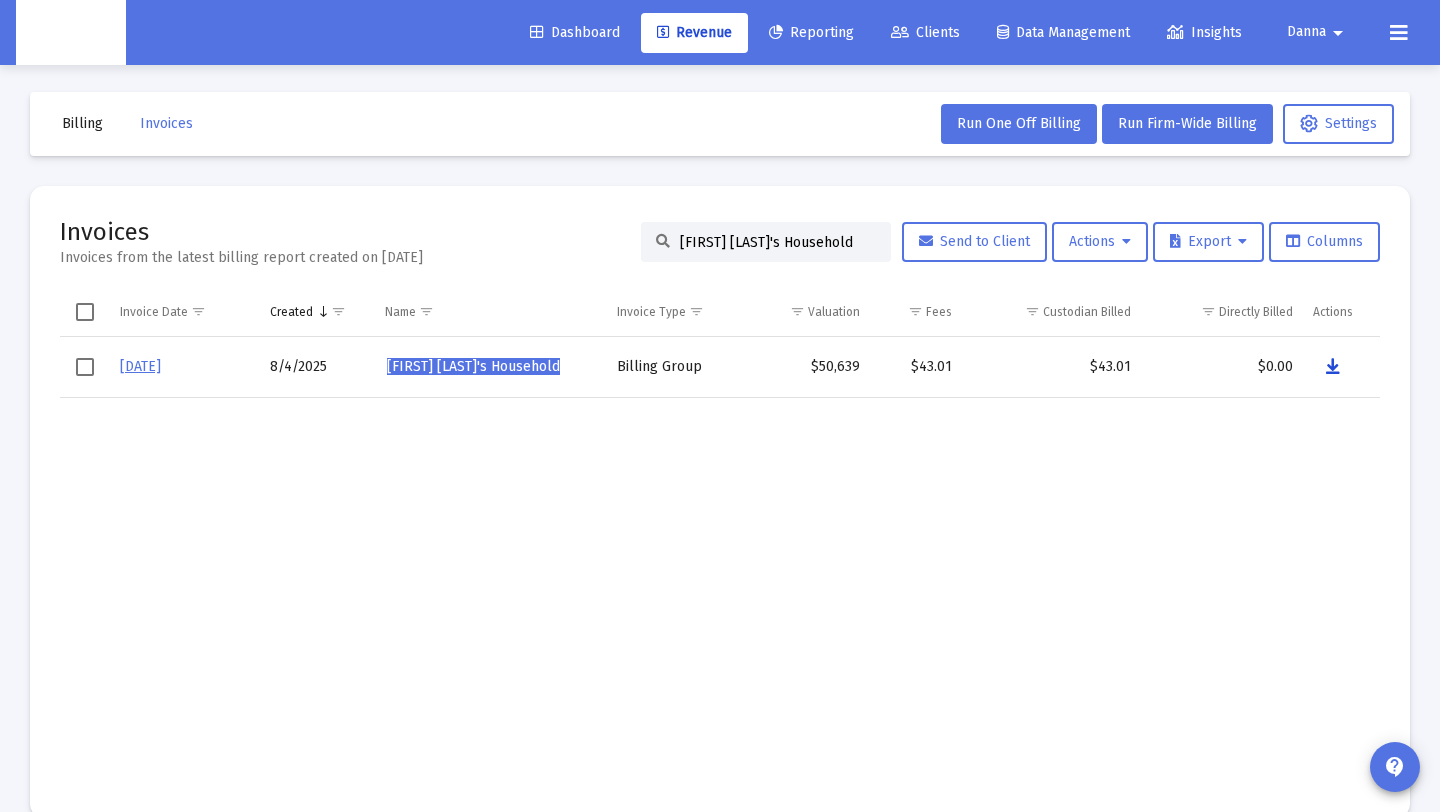 click at bounding box center (1333, 367) 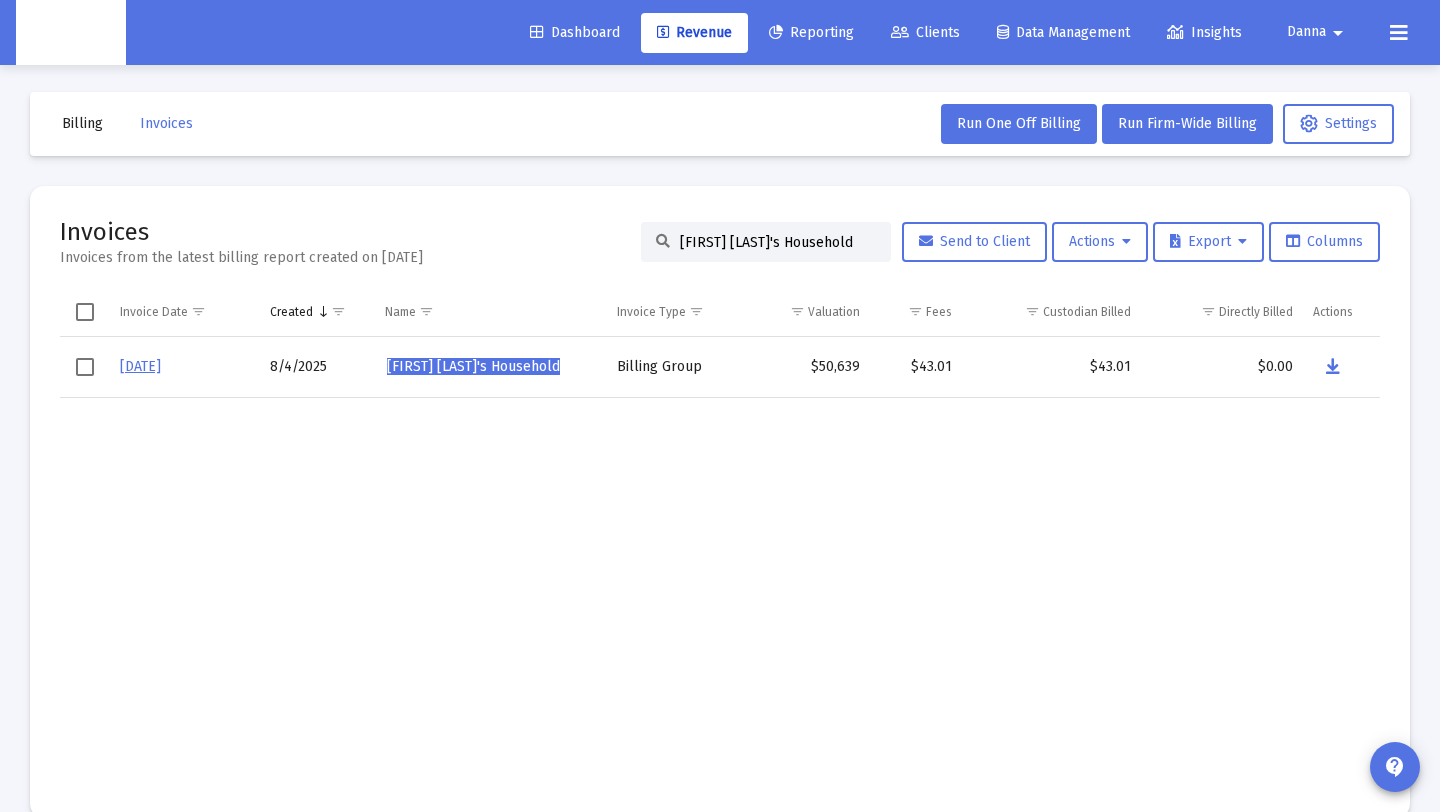 click on "[FIRST] [LAST]'s Household" 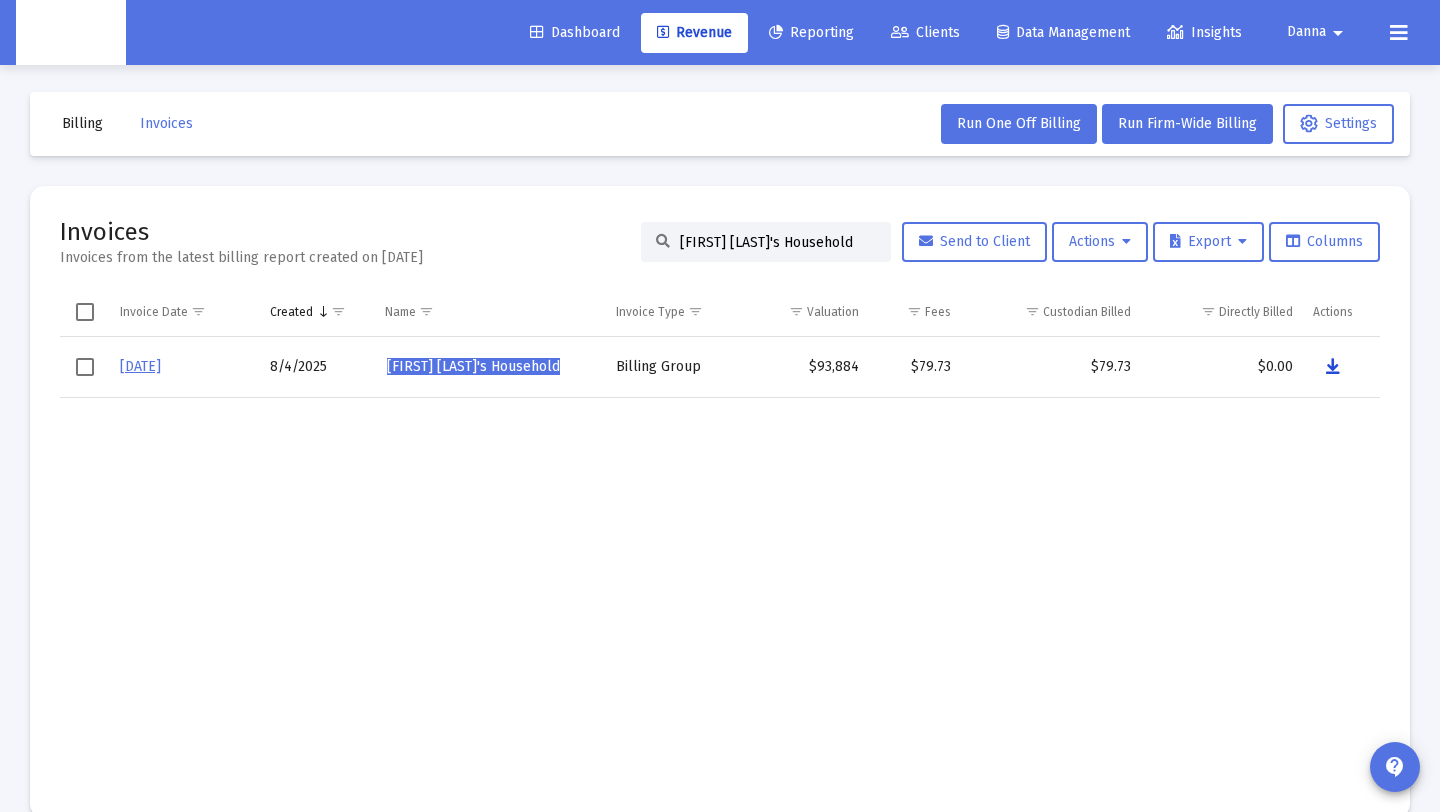 click at bounding box center [1333, 367] 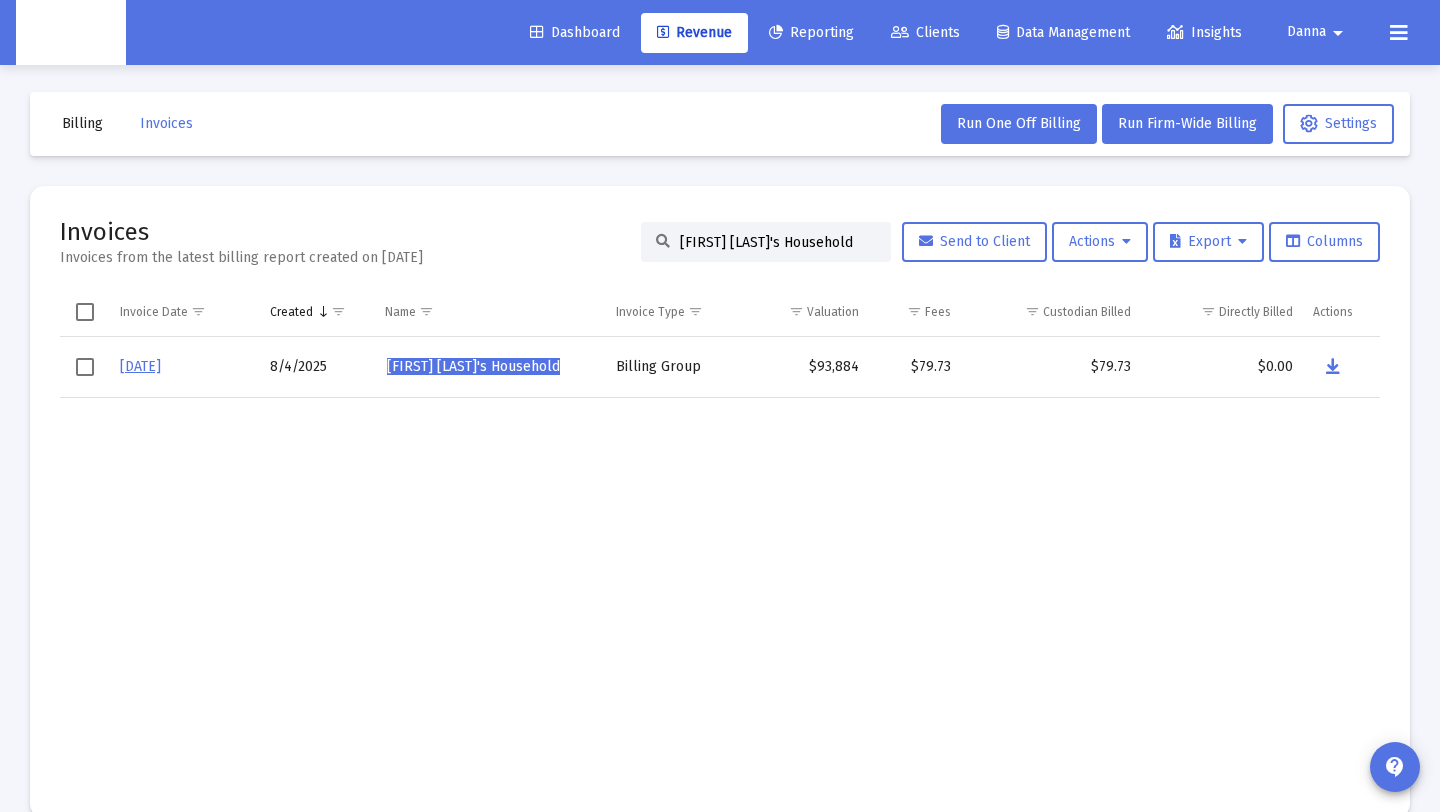 drag, startPoint x: 852, startPoint y: 244, endPoint x: 534, endPoint y: 228, distance: 318.40225 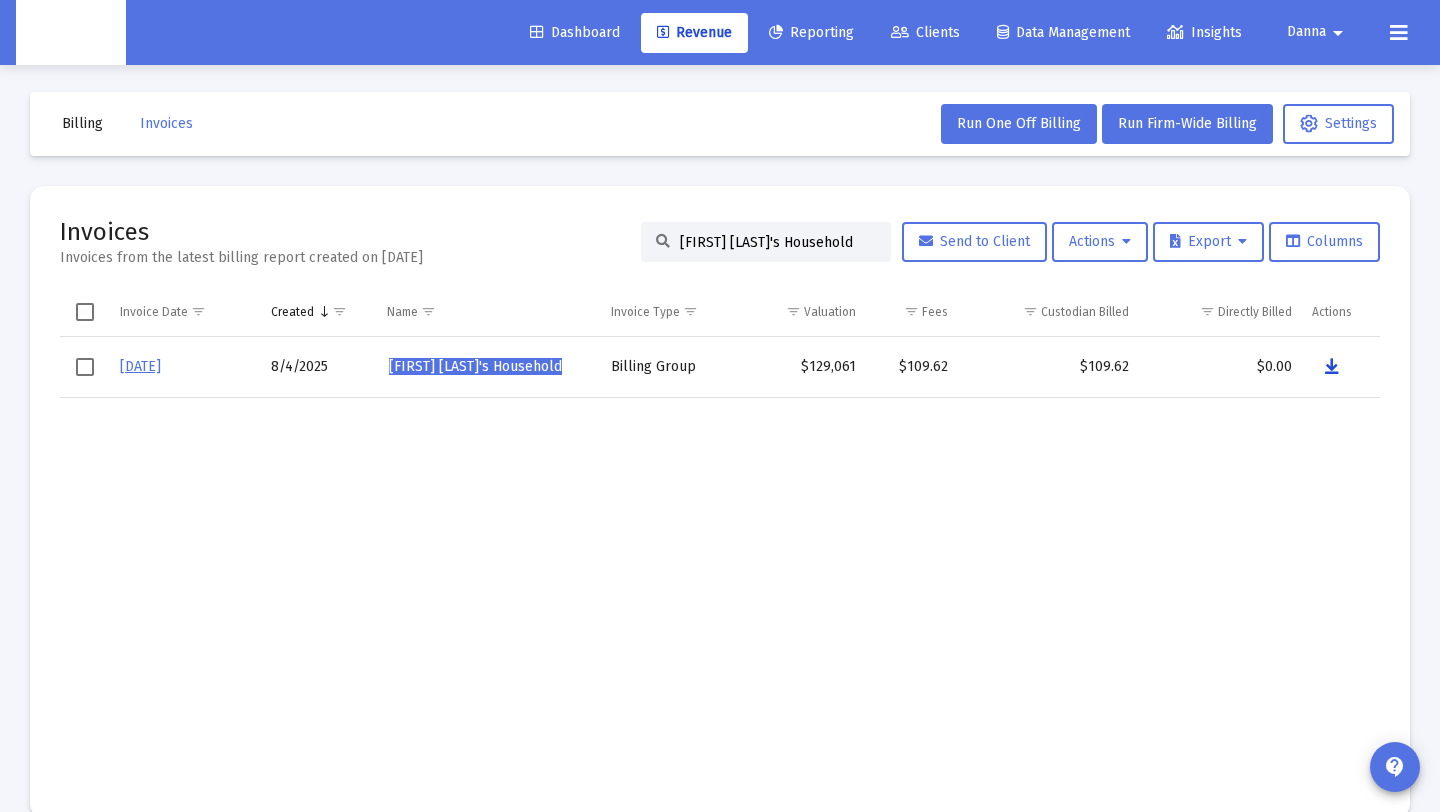 click at bounding box center [1332, 367] 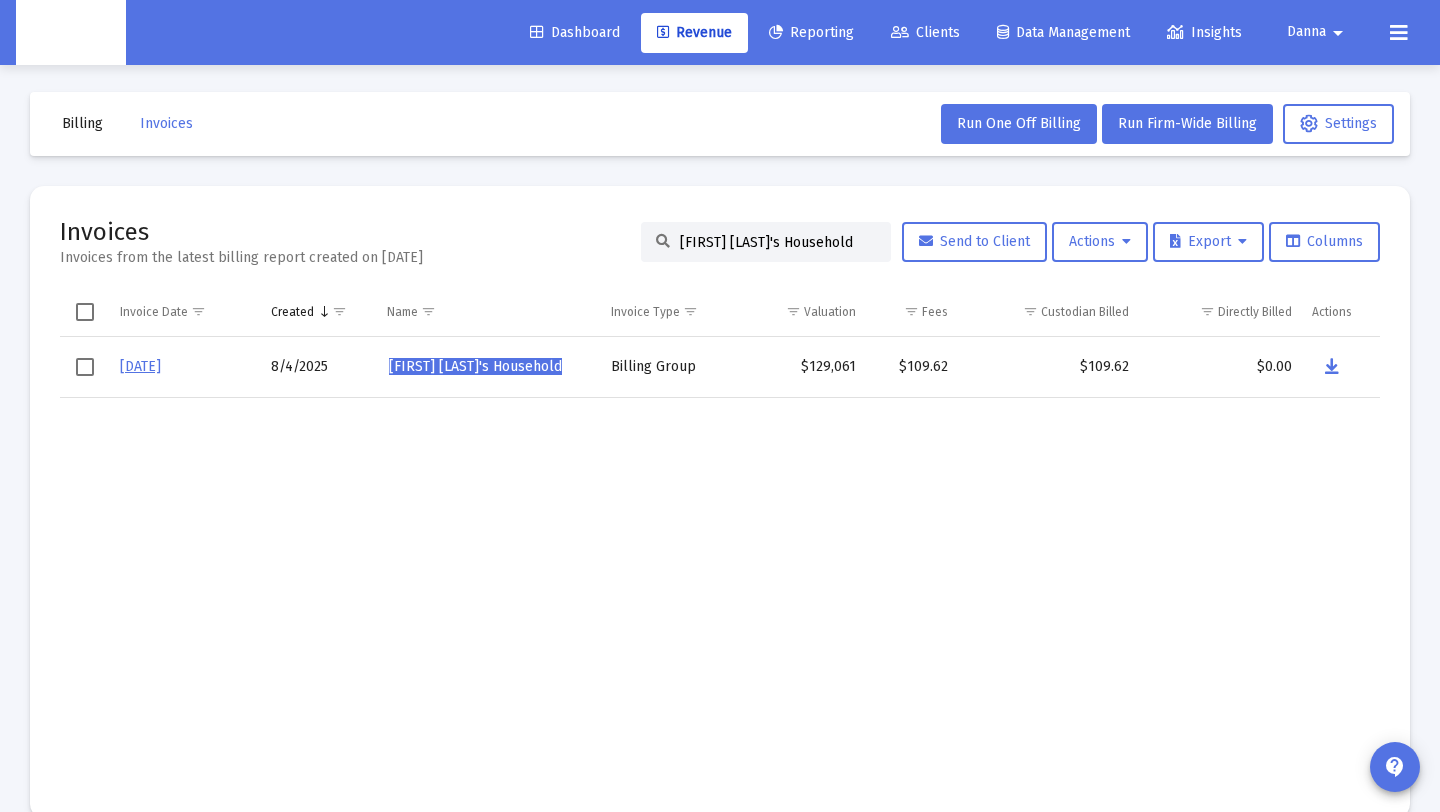 drag, startPoint x: 835, startPoint y: 239, endPoint x: 703, endPoint y: 234, distance: 132.09467 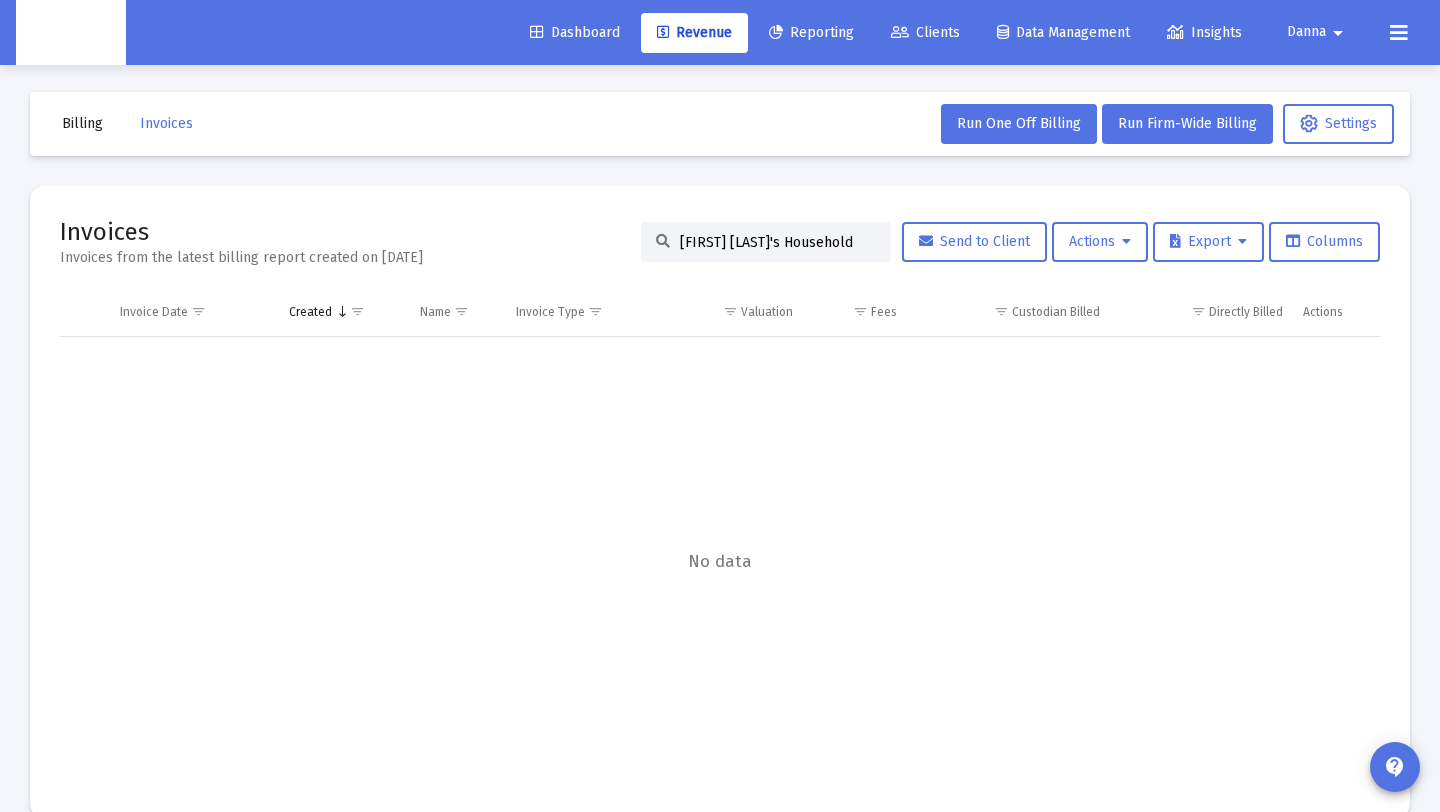 scroll, scrollTop: 0, scrollLeft: 0, axis: both 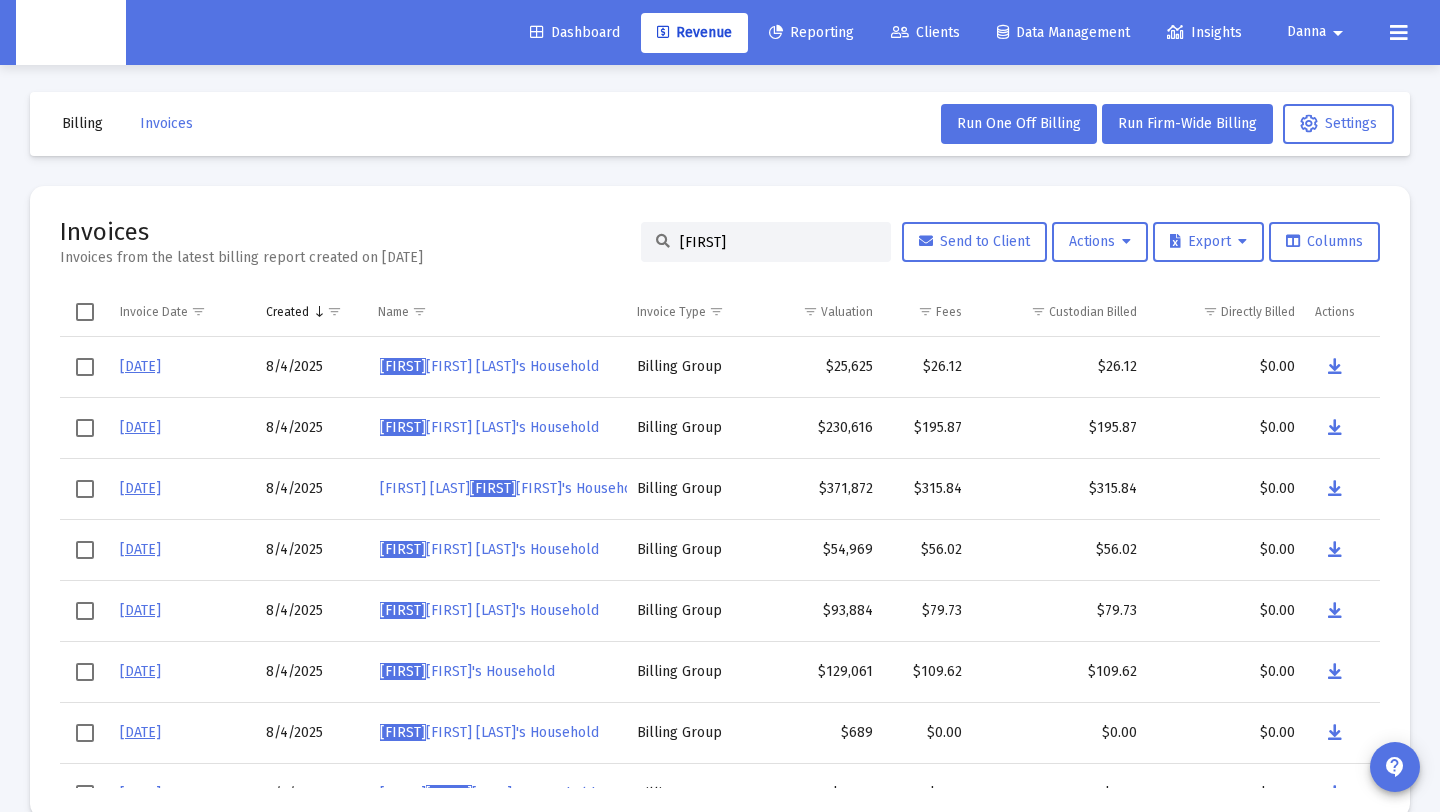 type on "D" 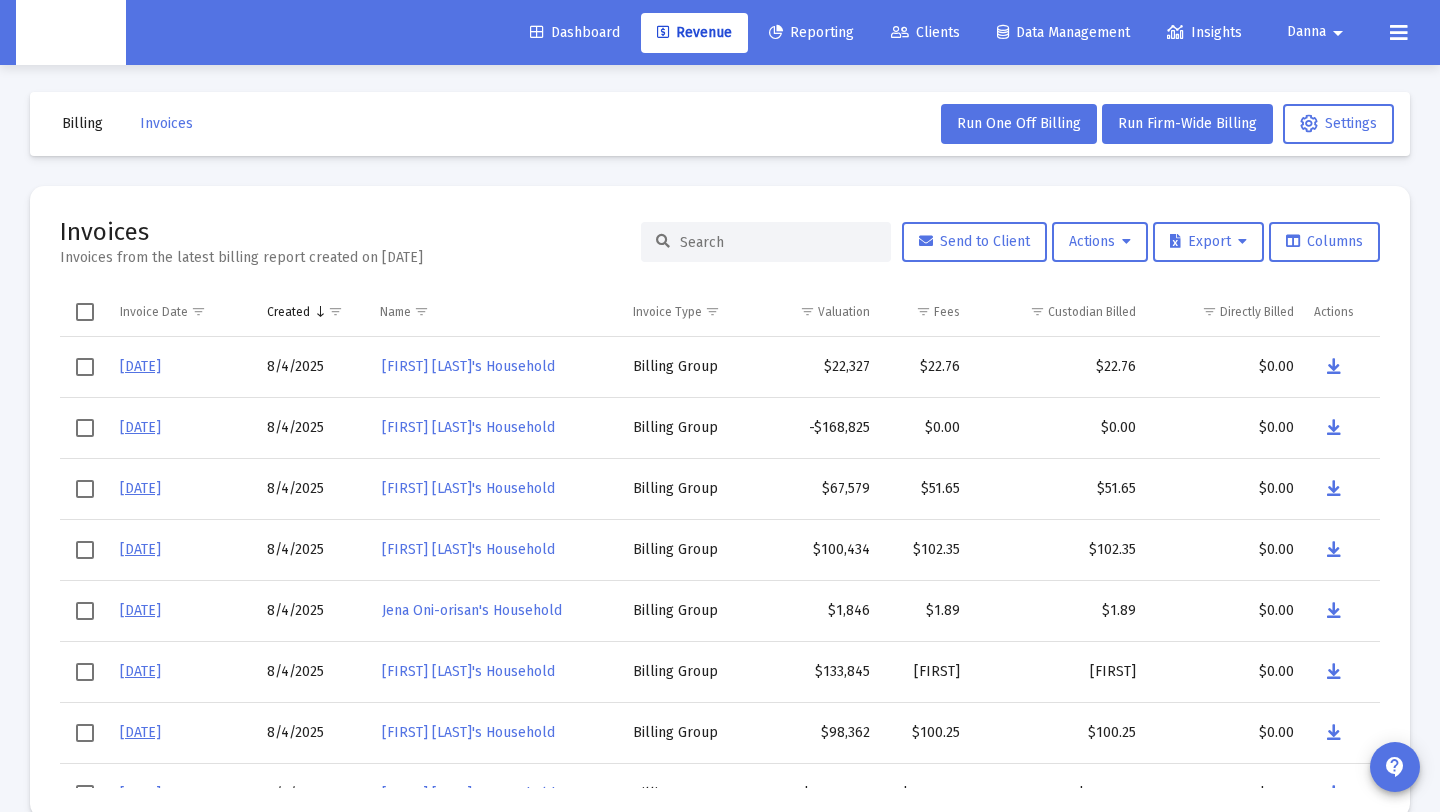 paste on "[FIRST] [LAST]'s Household" 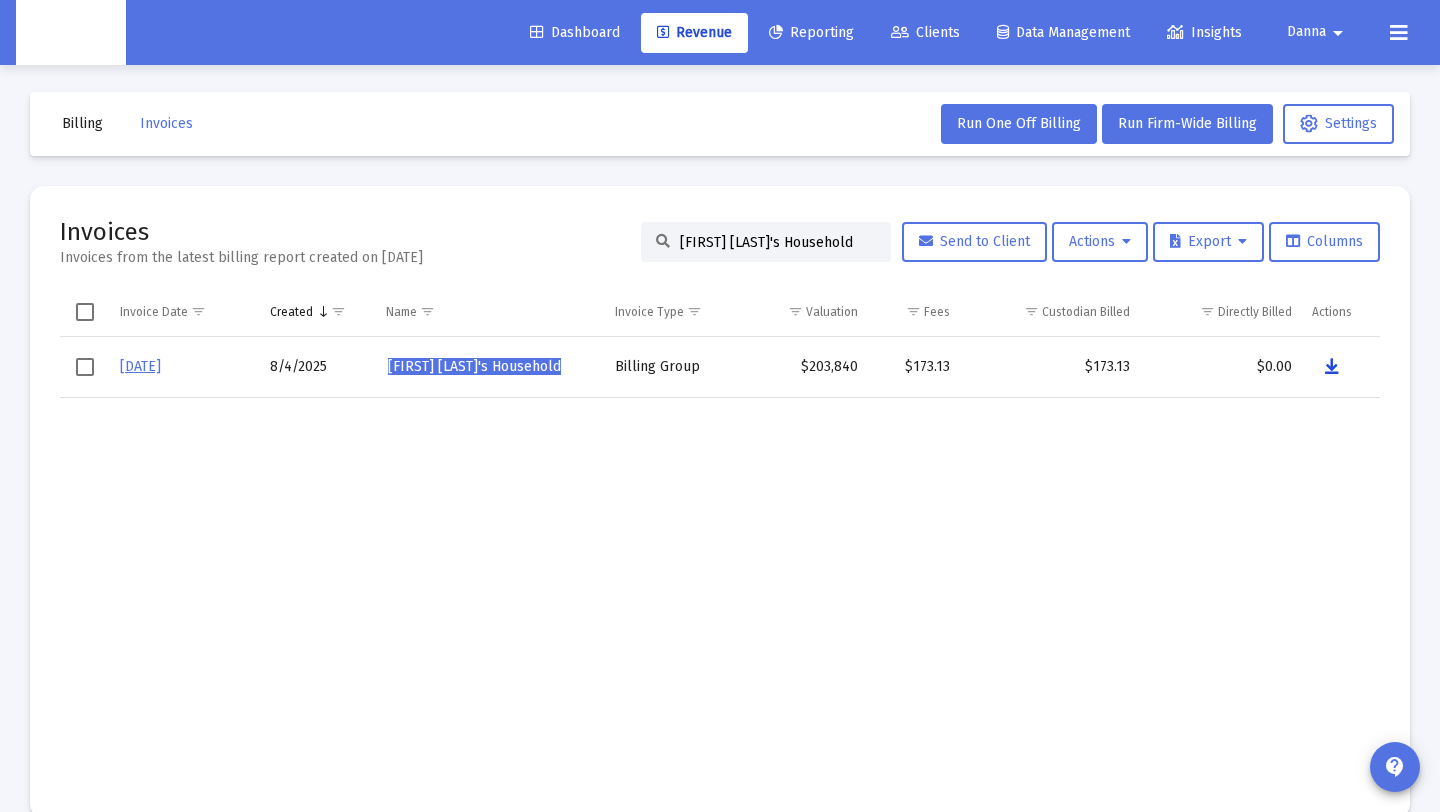 click at bounding box center [1332, 367] 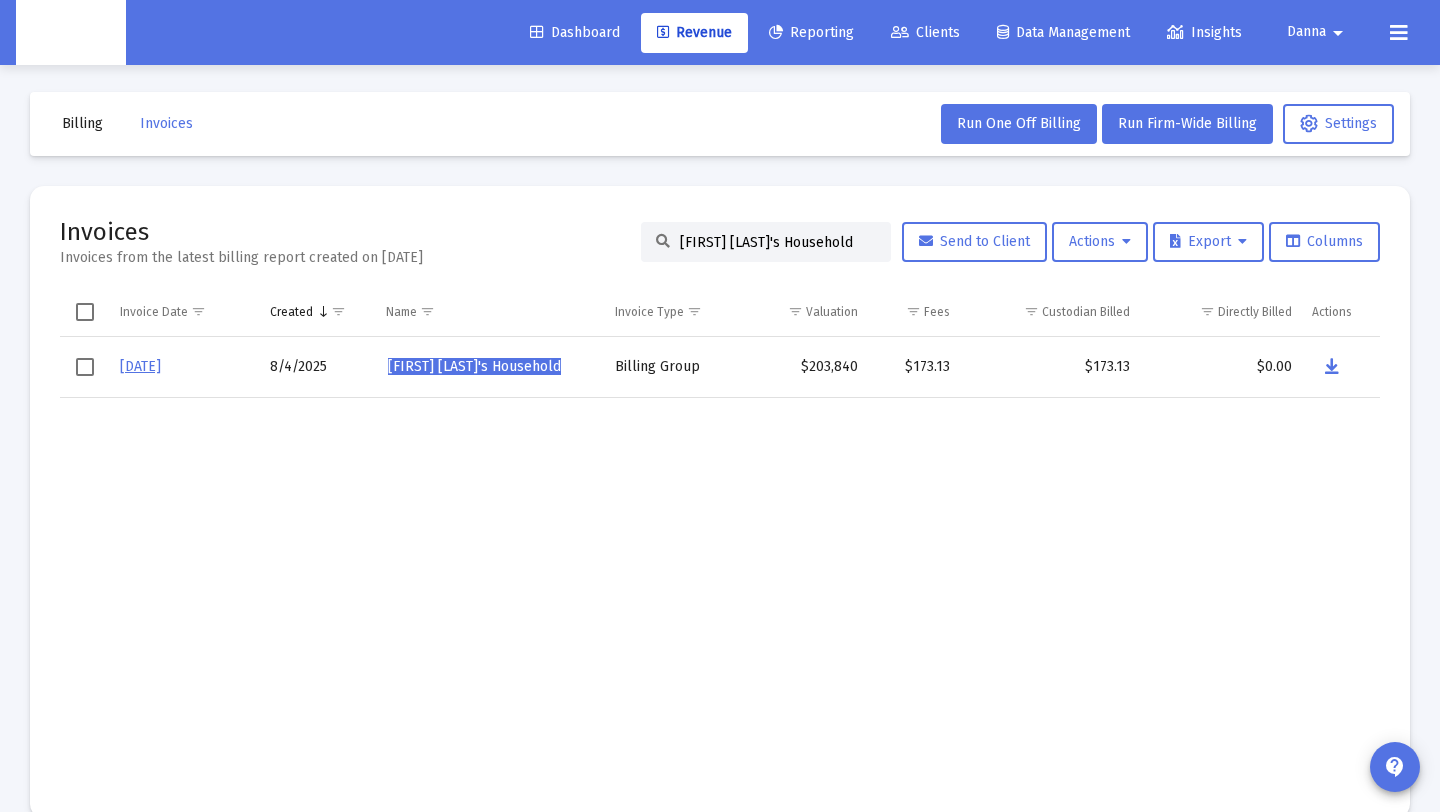 drag, startPoint x: 841, startPoint y: 241, endPoint x: 576, endPoint y: 229, distance: 265.27155 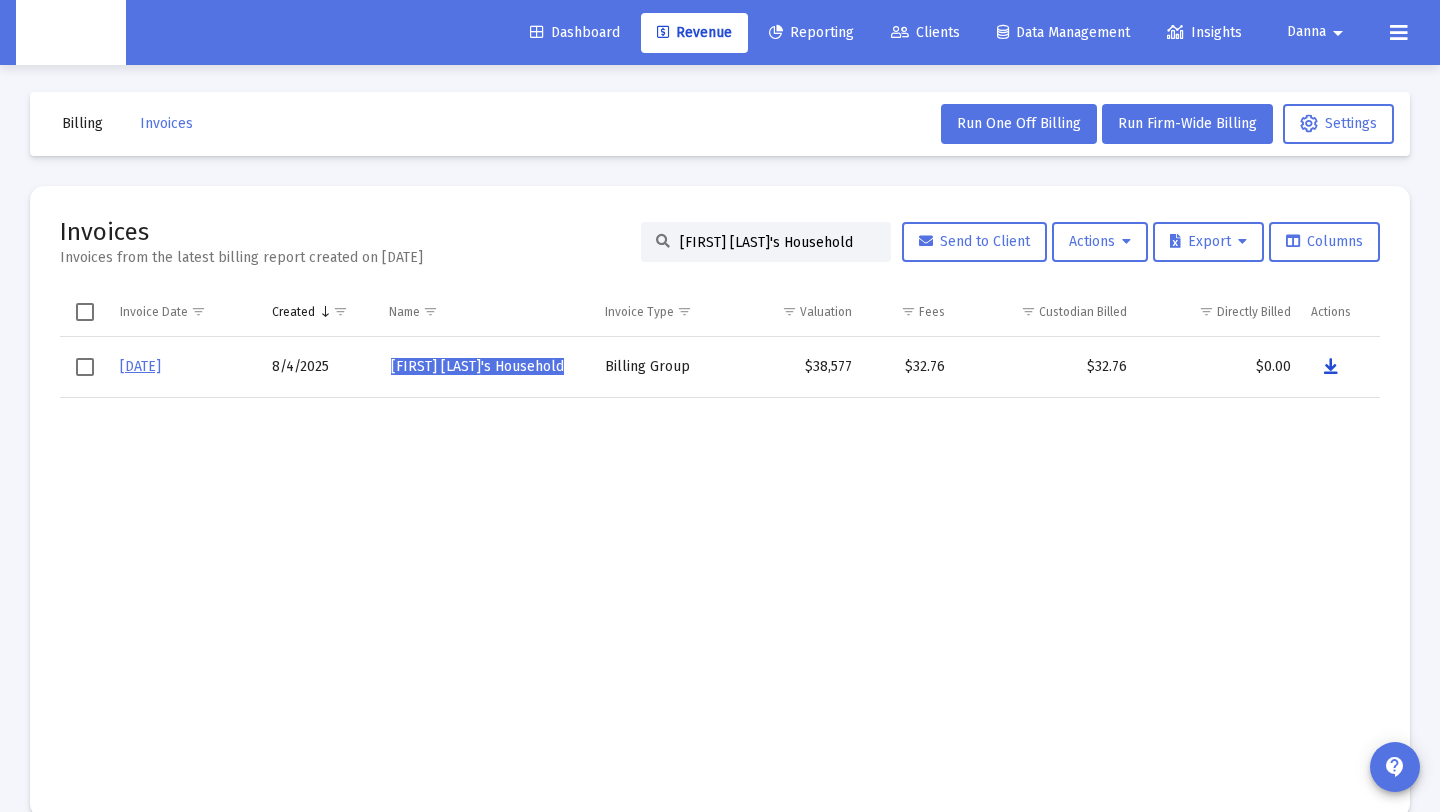 click at bounding box center [1331, 367] 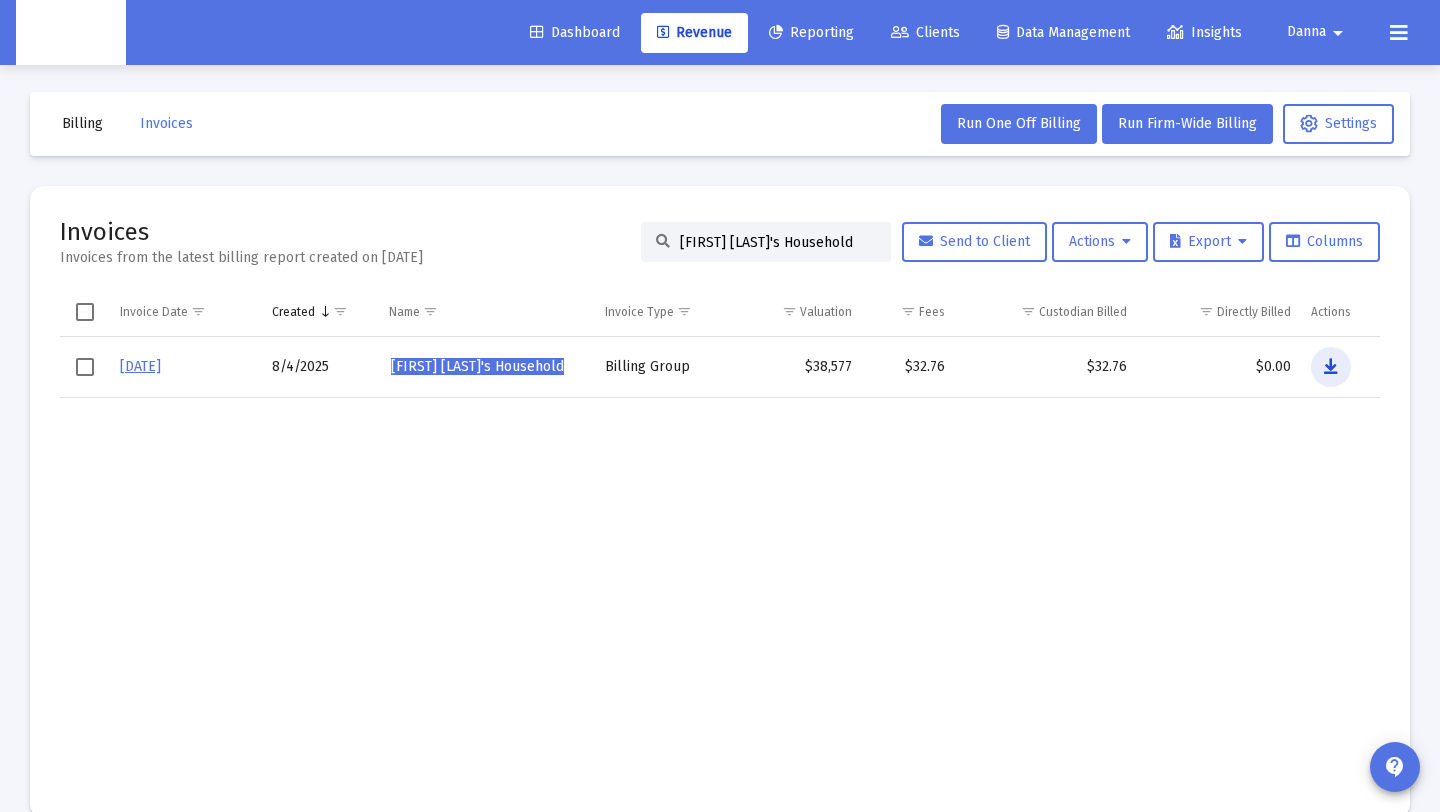 scroll, scrollTop: 15, scrollLeft: 0, axis: vertical 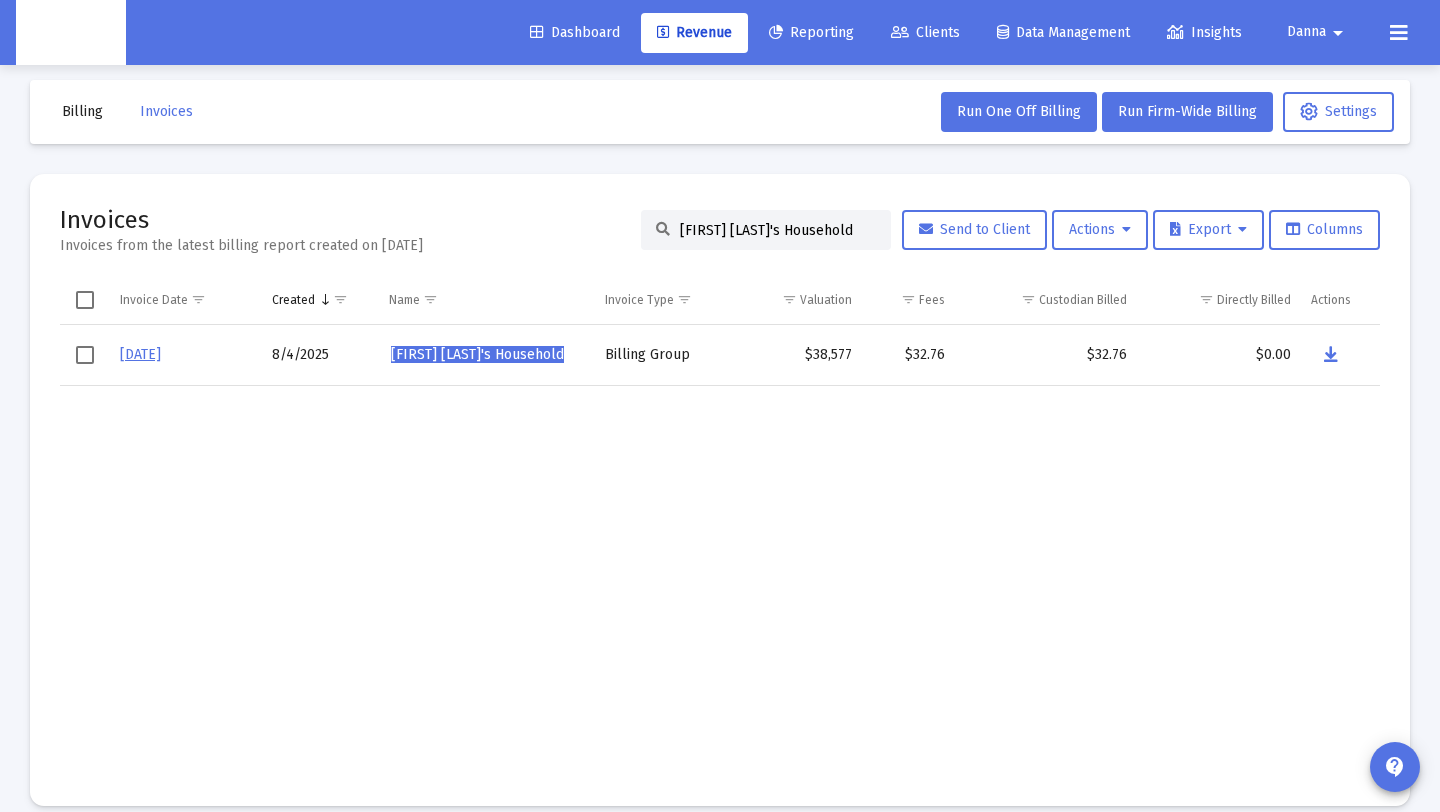click at bounding box center [908, 580] 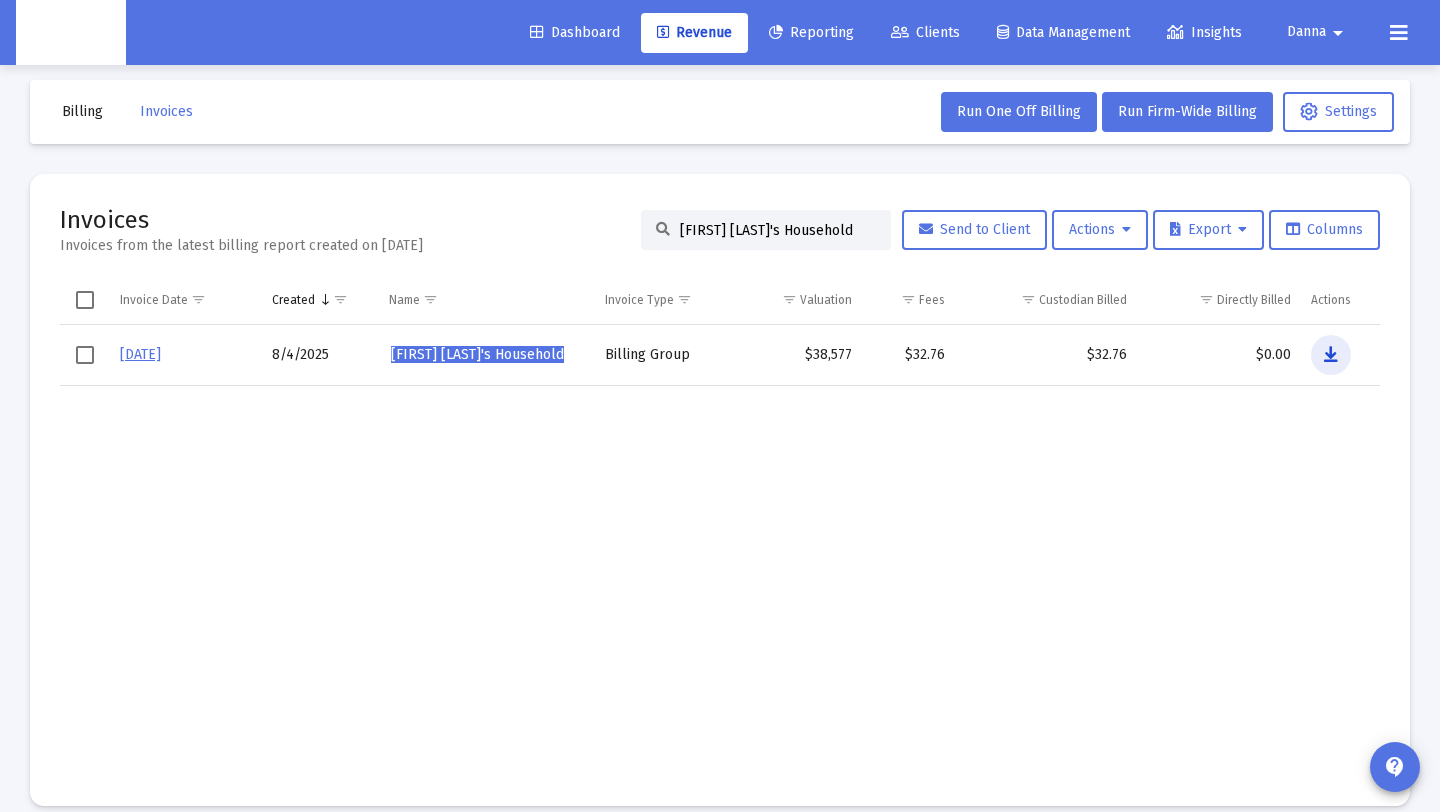 click at bounding box center [1331, 355] 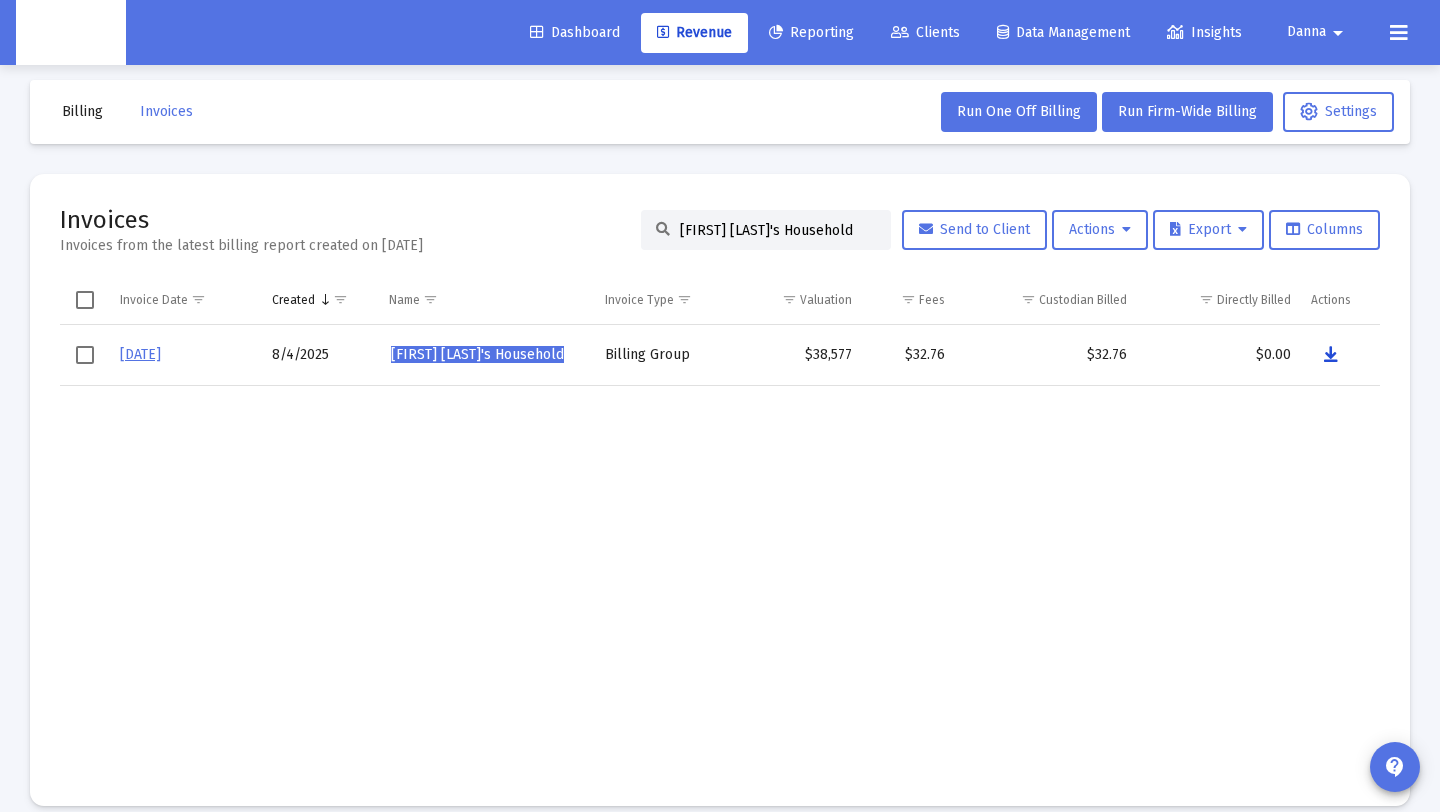 click at bounding box center (1331, 355) 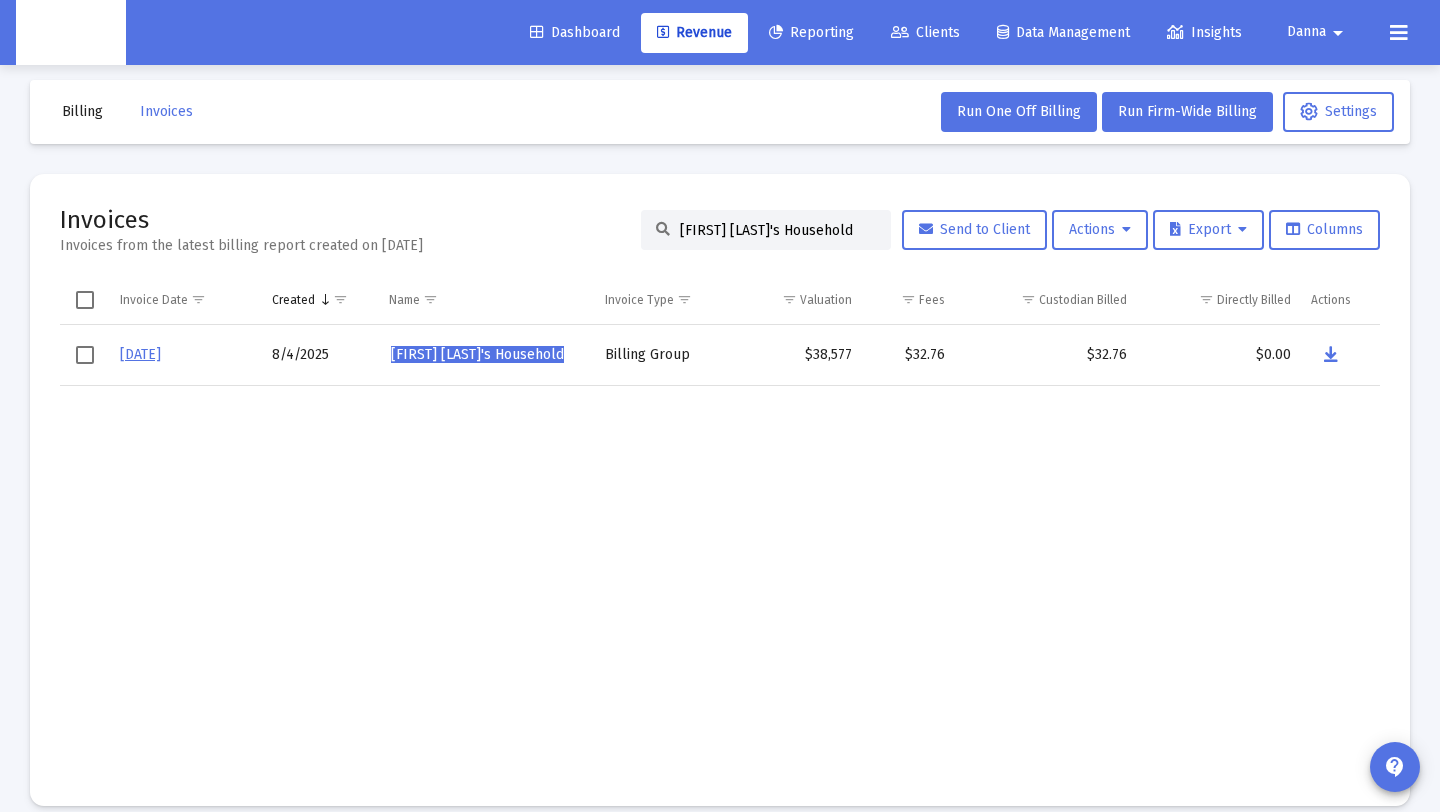 click at bounding box center [796, 580] 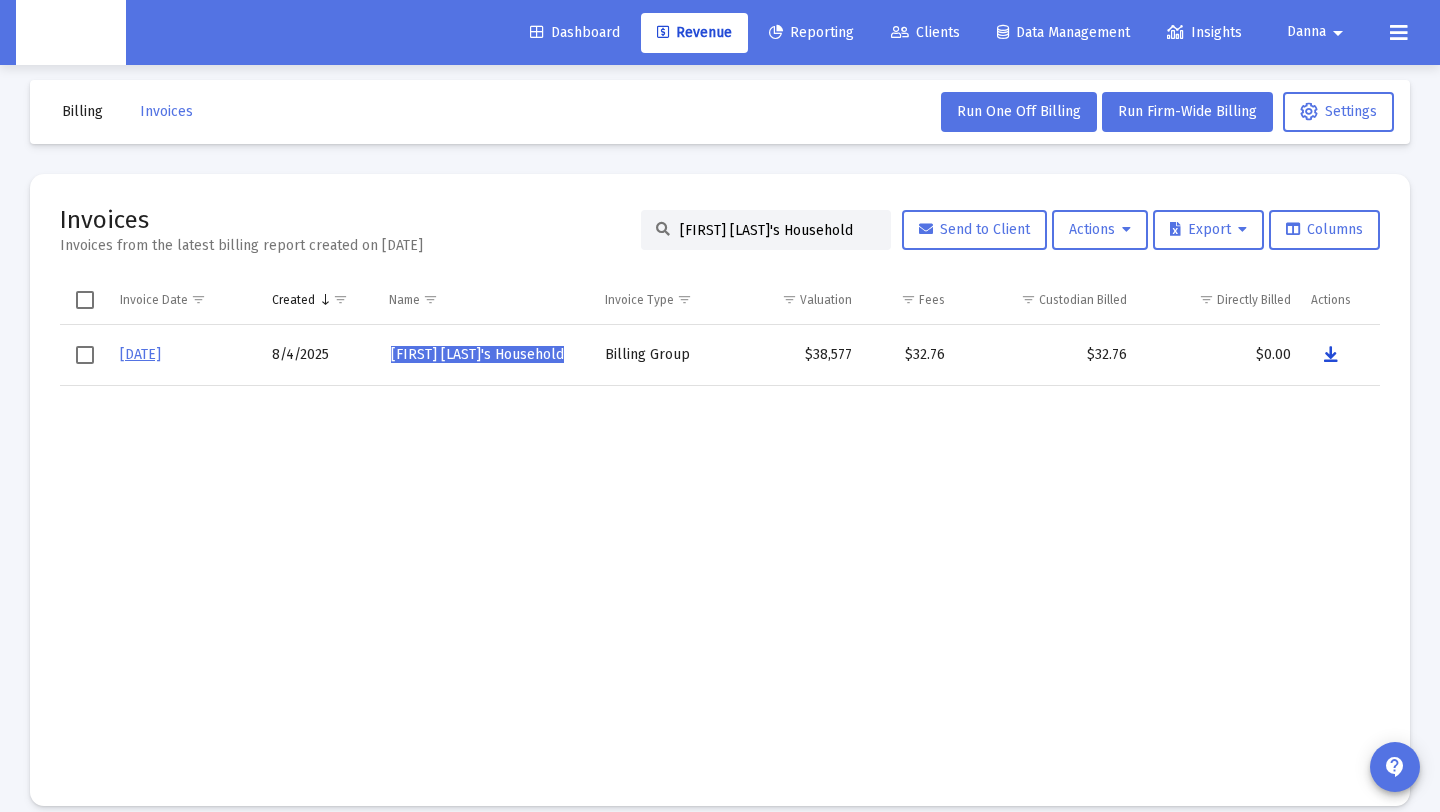 click at bounding box center (1331, 355) 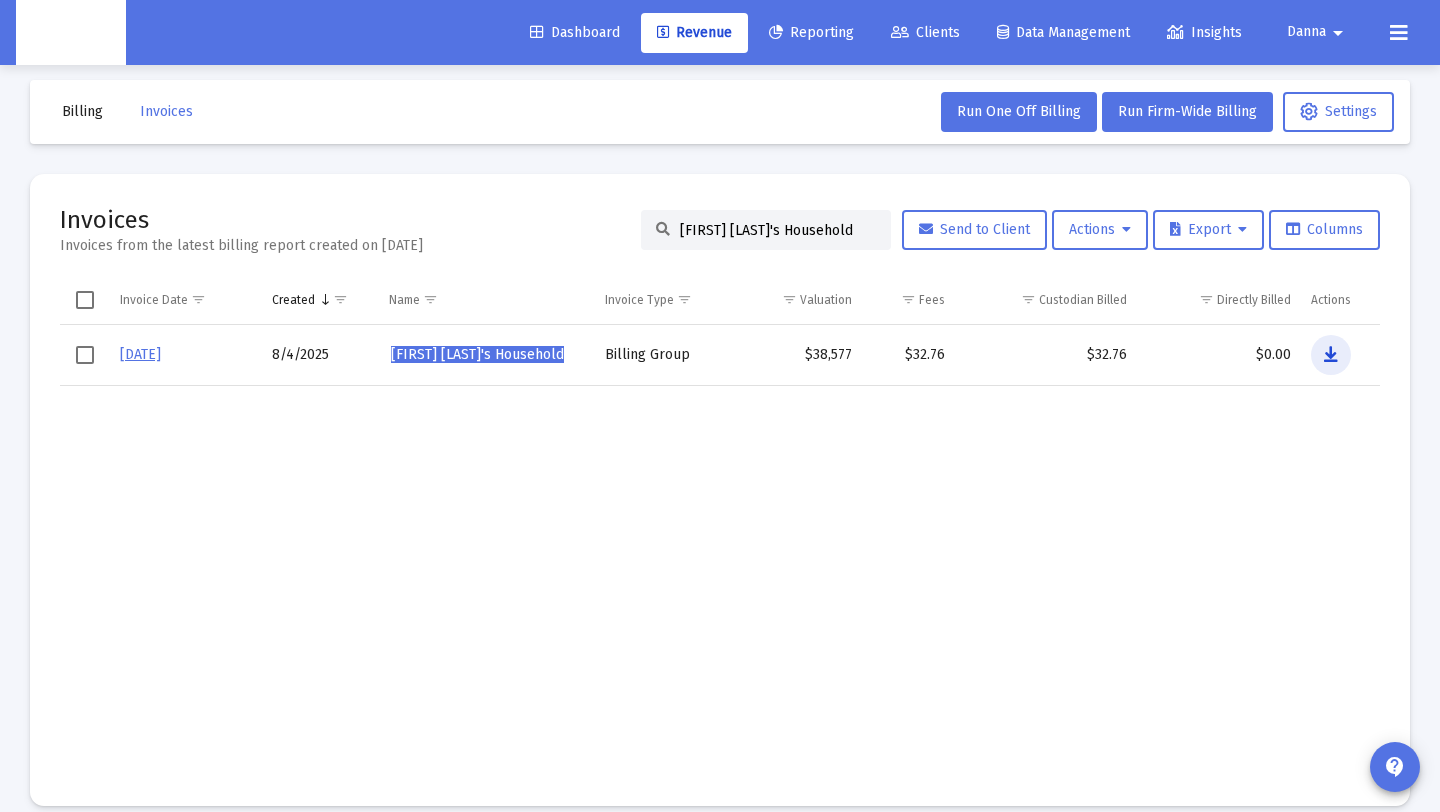 click at bounding box center (1331, 355) 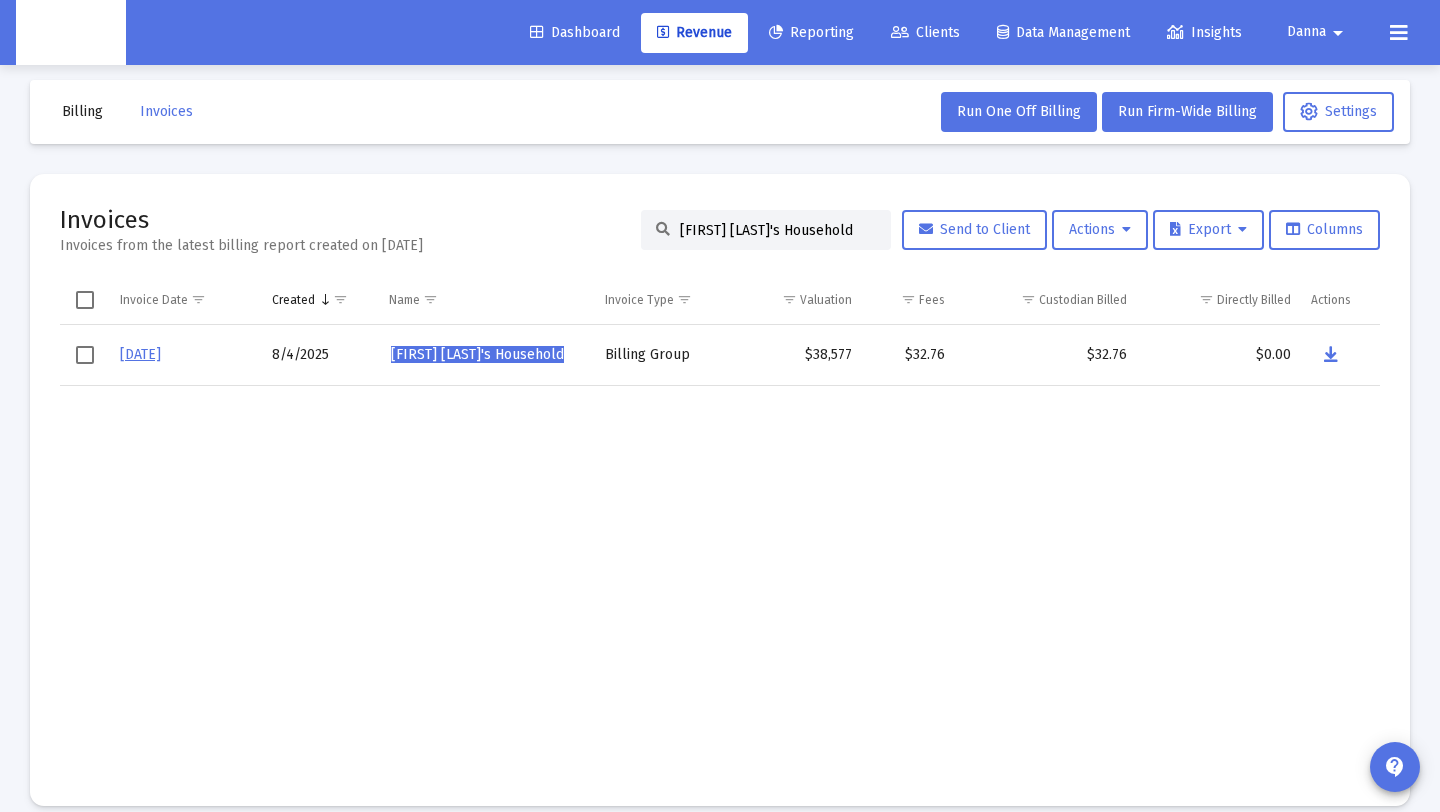 click on "[FIRST] [LAST]'s Household" 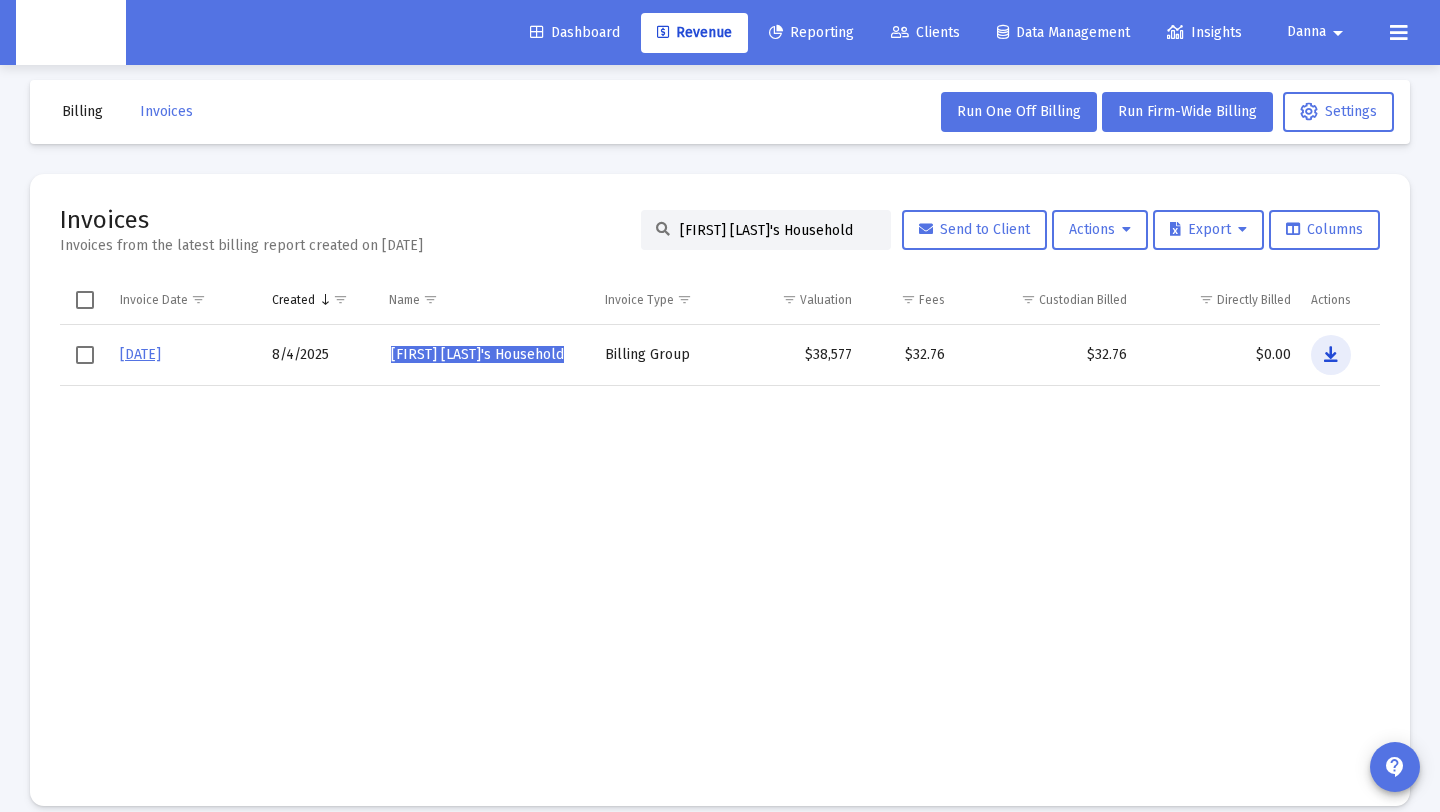 click at bounding box center [1331, 355] 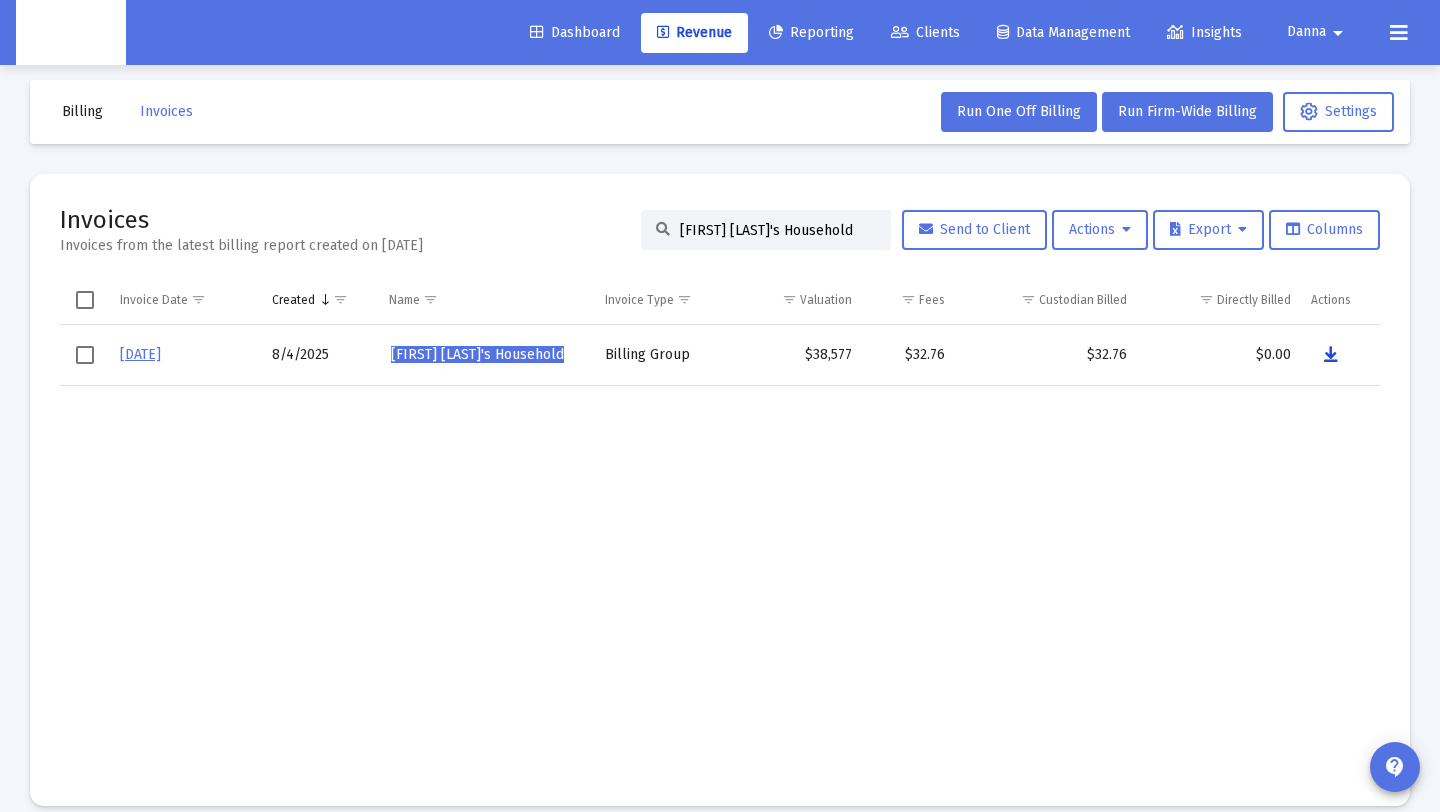 click at bounding box center [1331, 355] 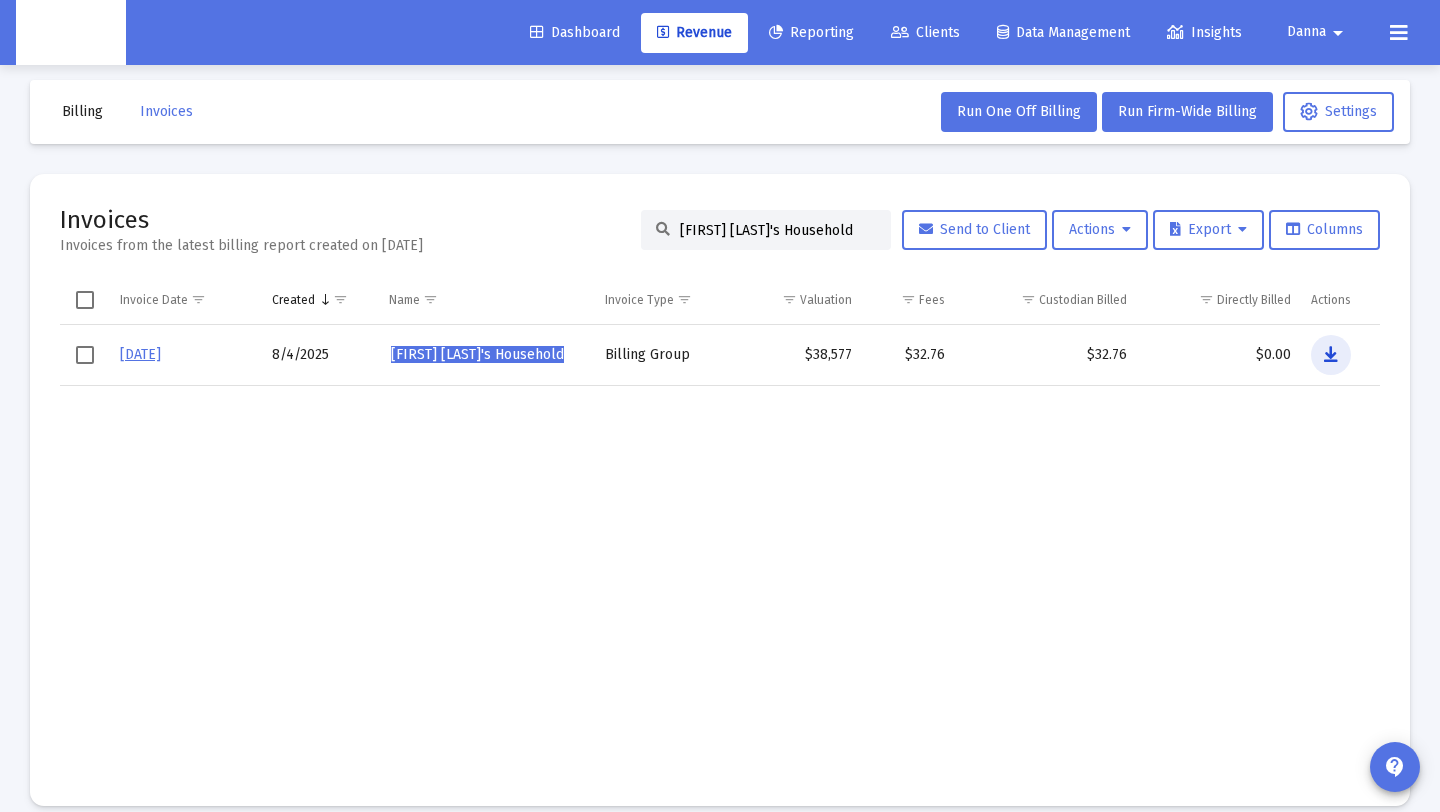 scroll, scrollTop: 14, scrollLeft: 0, axis: vertical 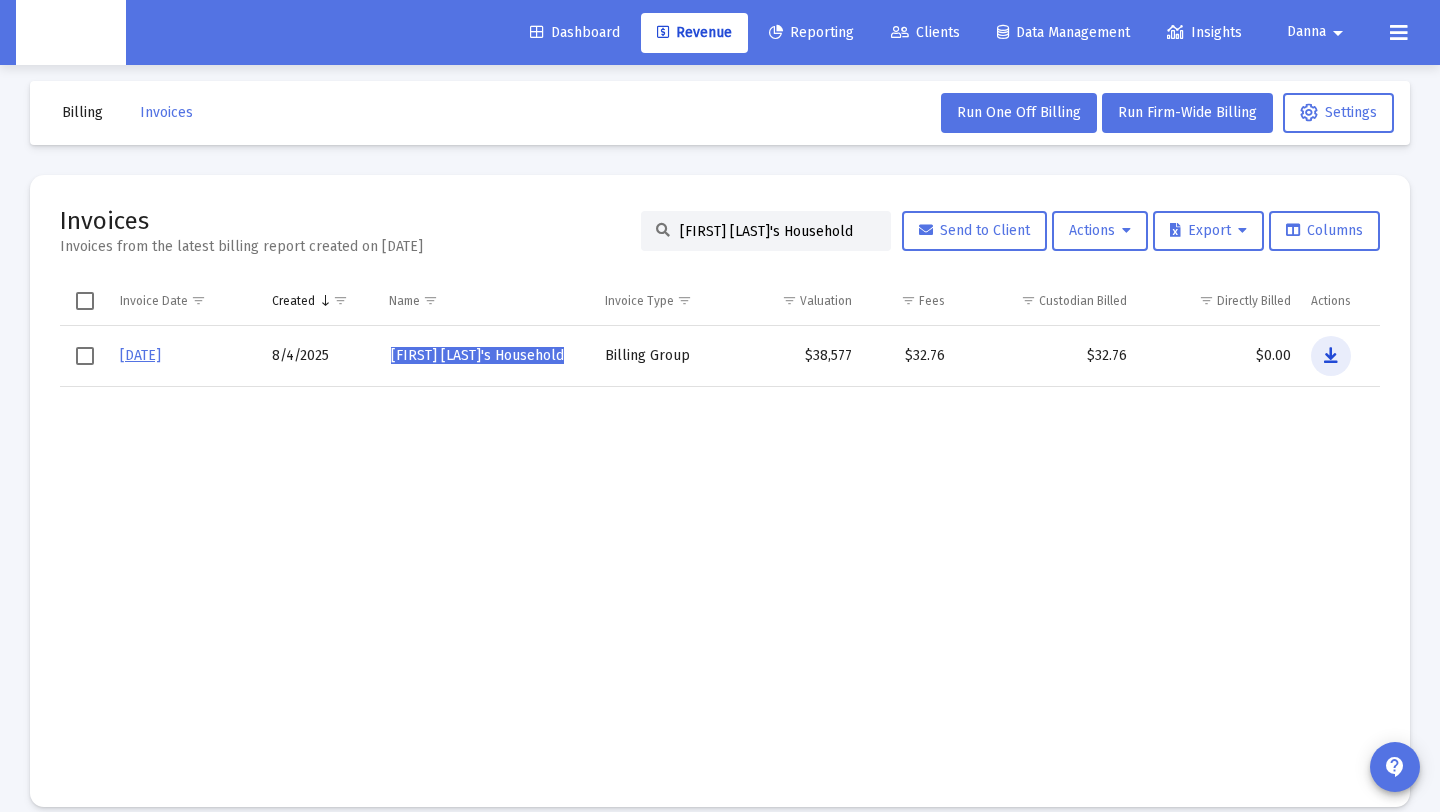 click at bounding box center [1331, 356] 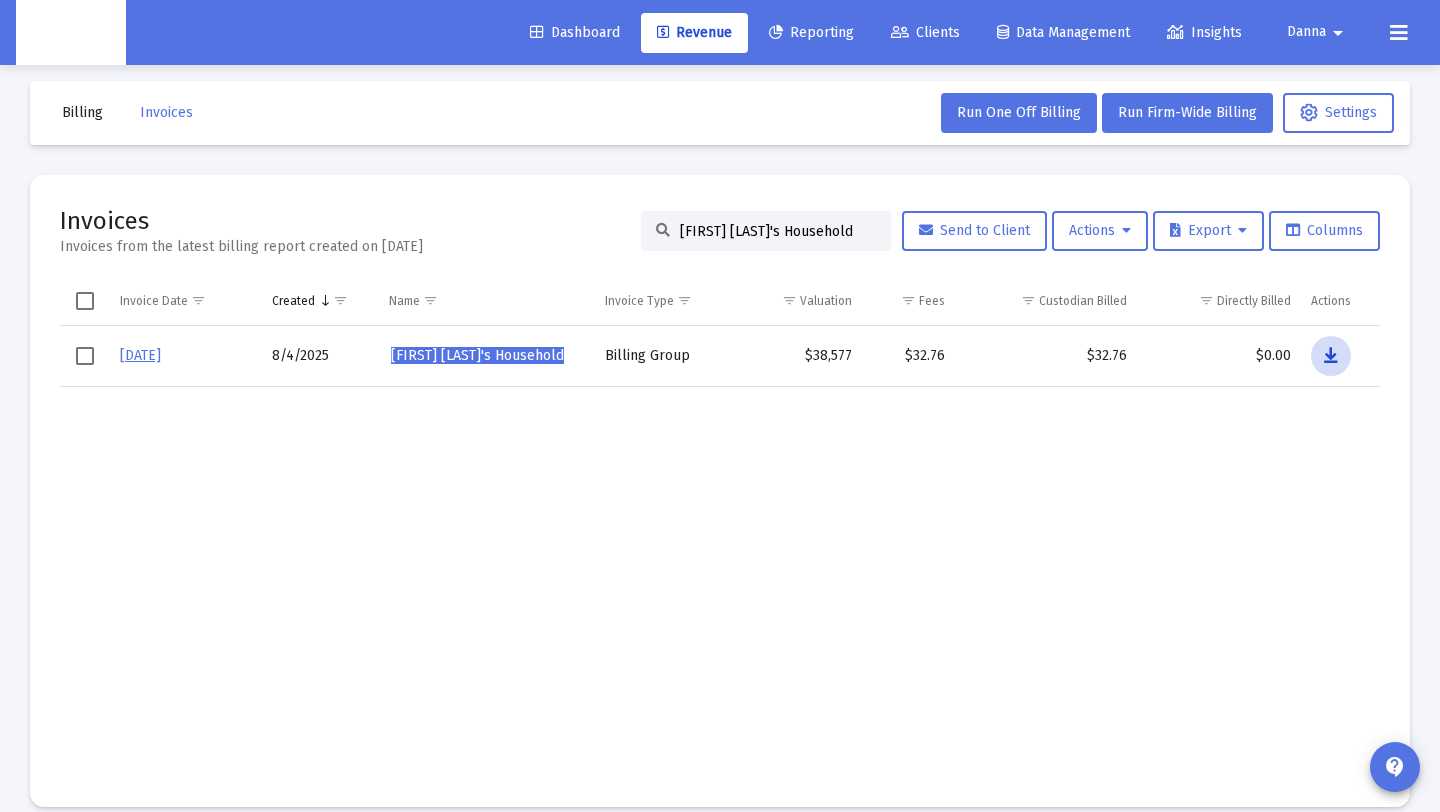 click at bounding box center (1331, 356) 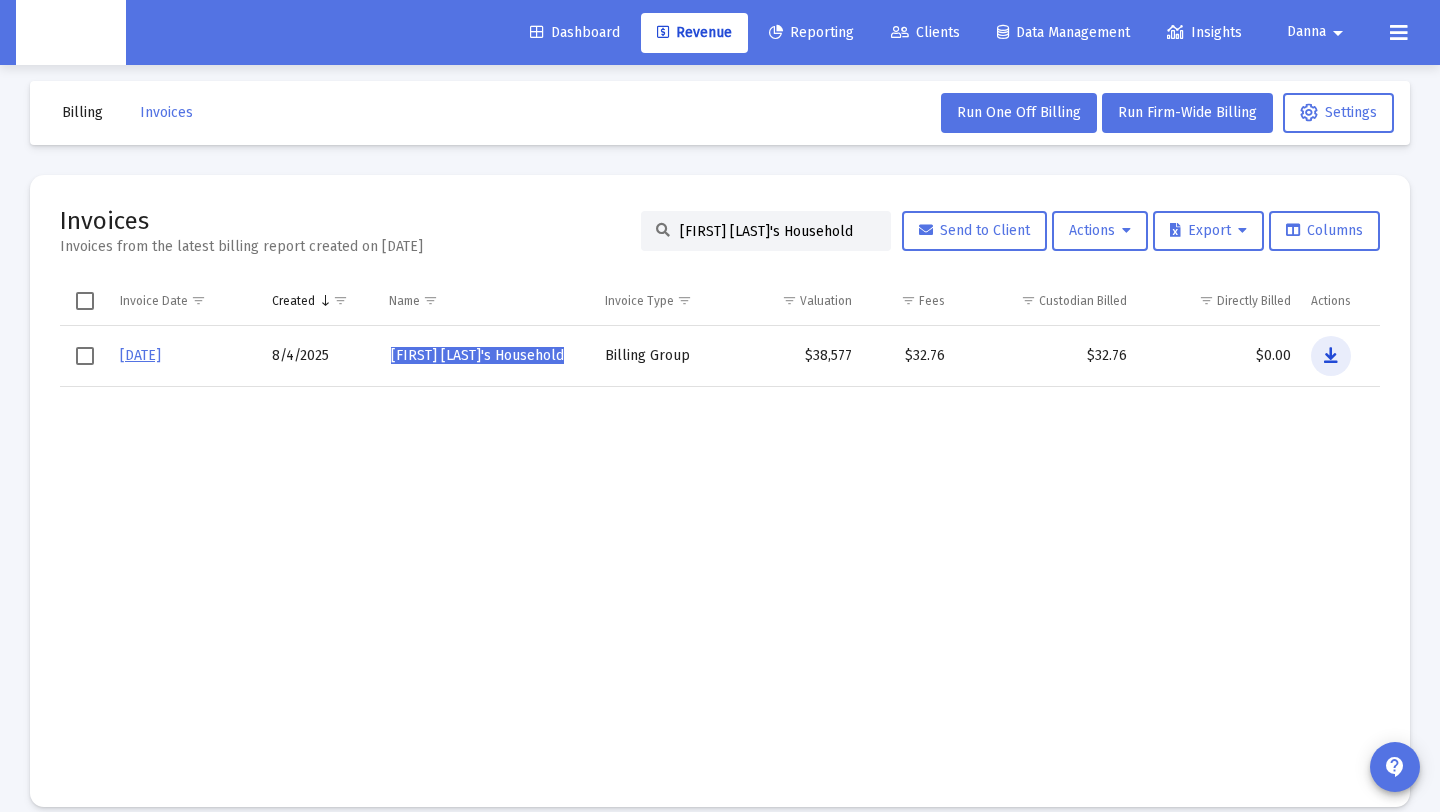 click at bounding box center [1331, 356] 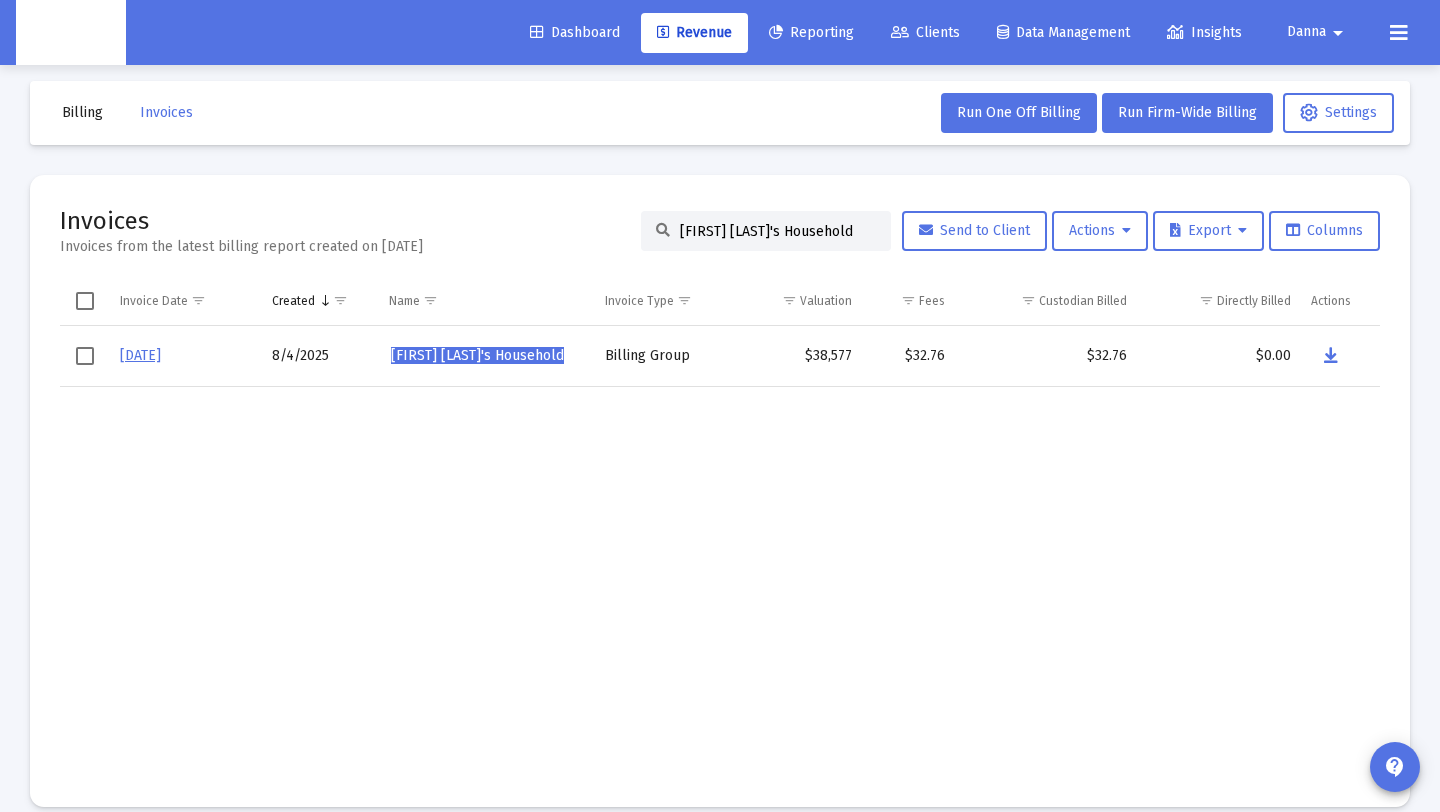 drag, startPoint x: 832, startPoint y: 230, endPoint x: 561, endPoint y: 229, distance: 271.00183 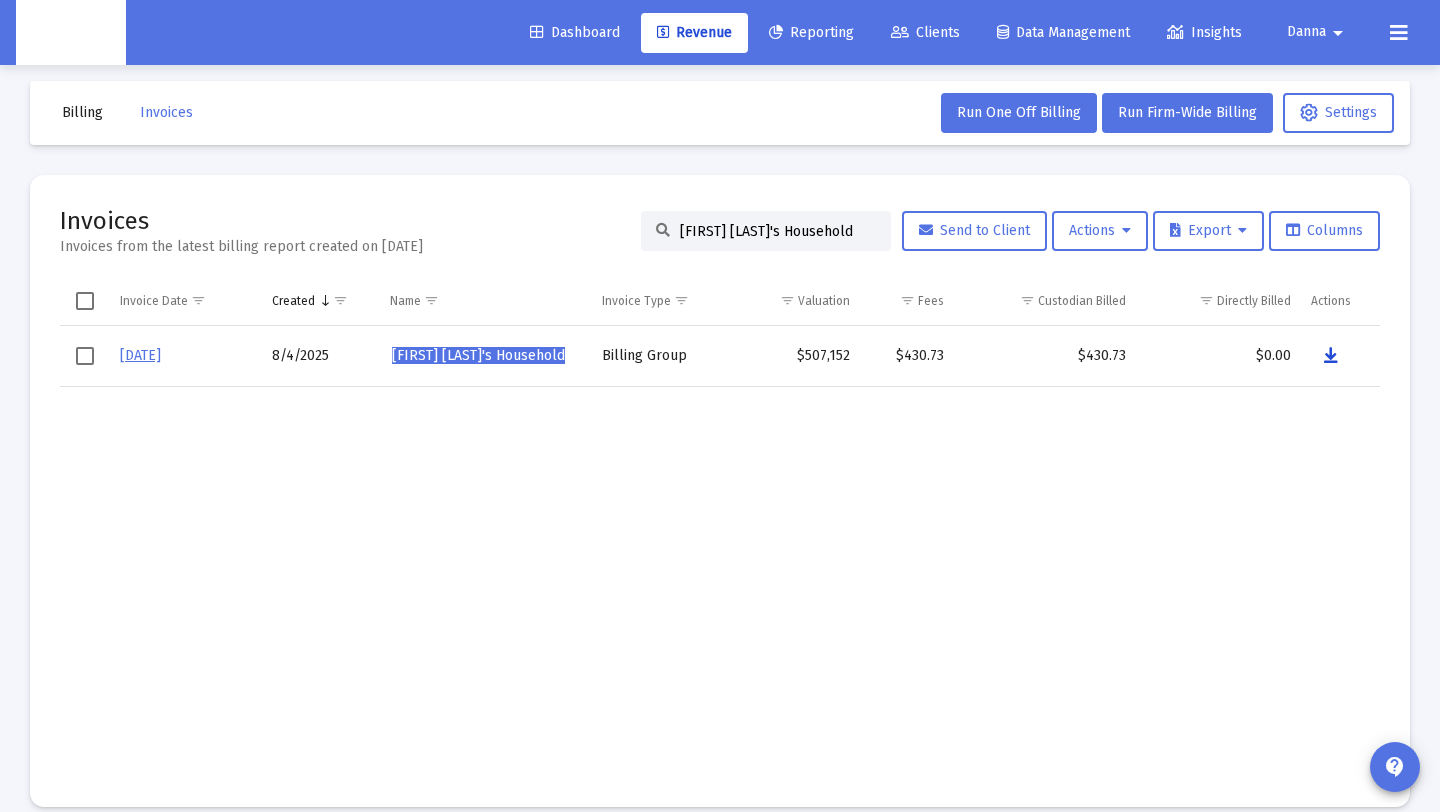click at bounding box center [1331, 356] 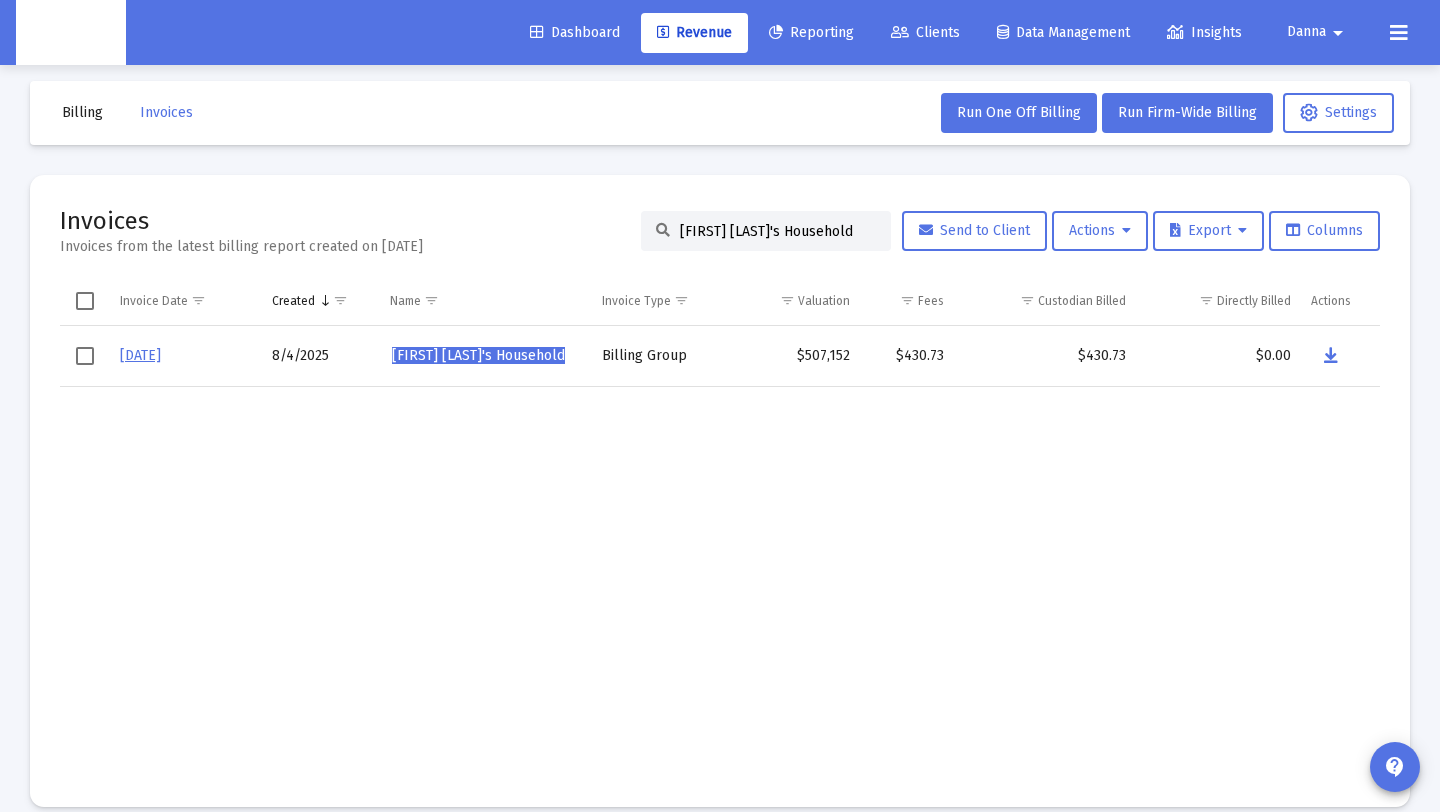 click on "[FIRST] [LAST]'s Household" 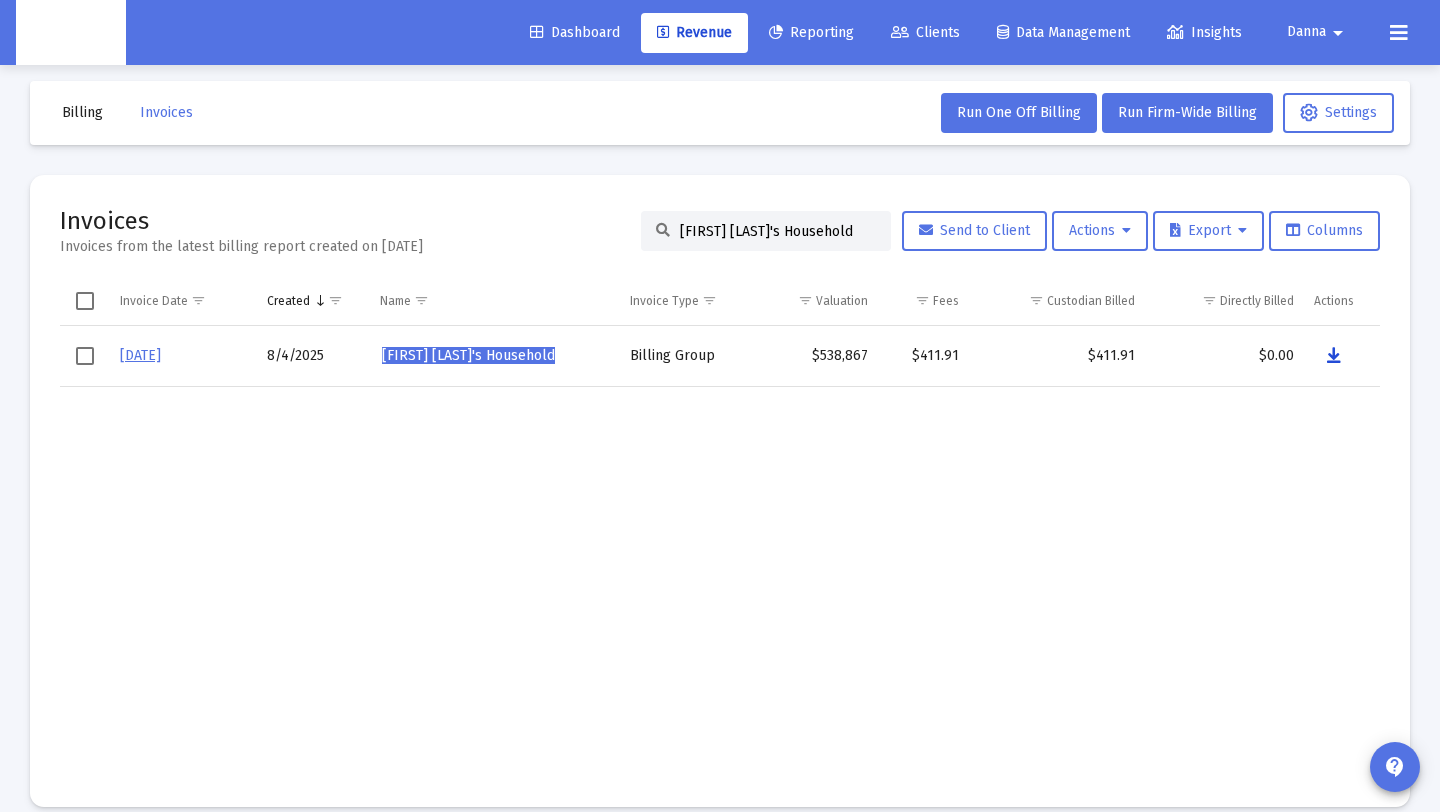 click at bounding box center (1334, 356) 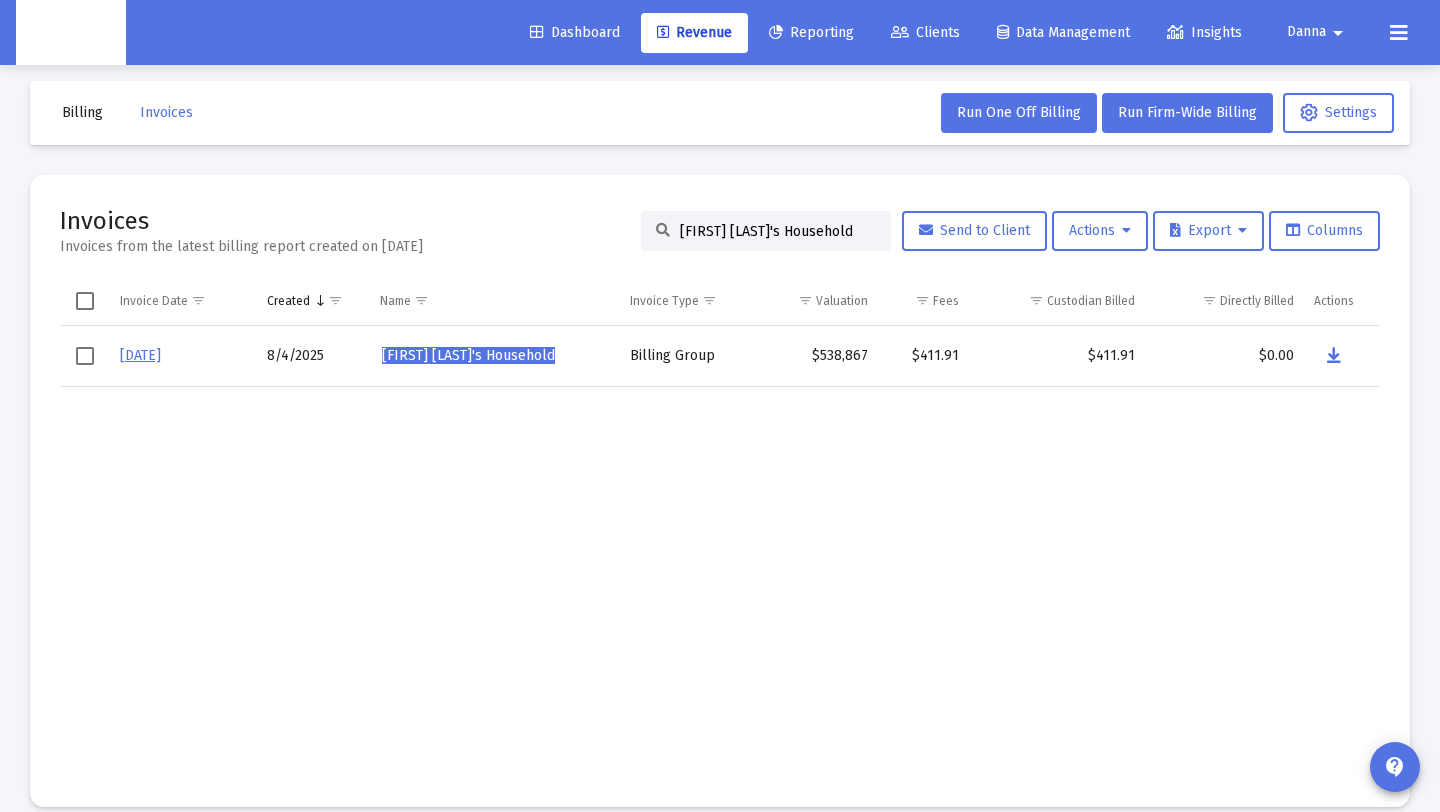 drag, startPoint x: 856, startPoint y: 229, endPoint x: 601, endPoint y: 213, distance: 255.50146 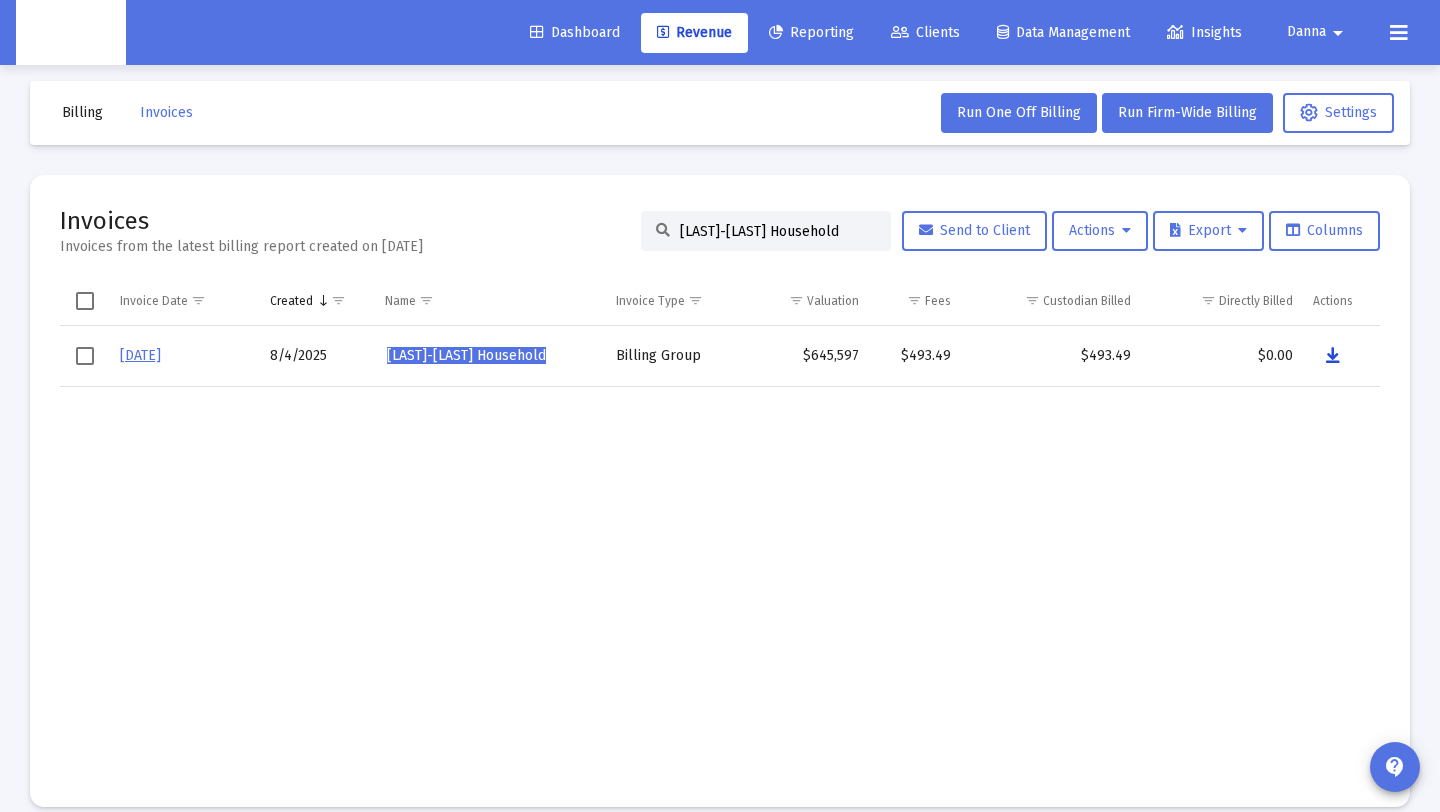 click at bounding box center [1333, 356] 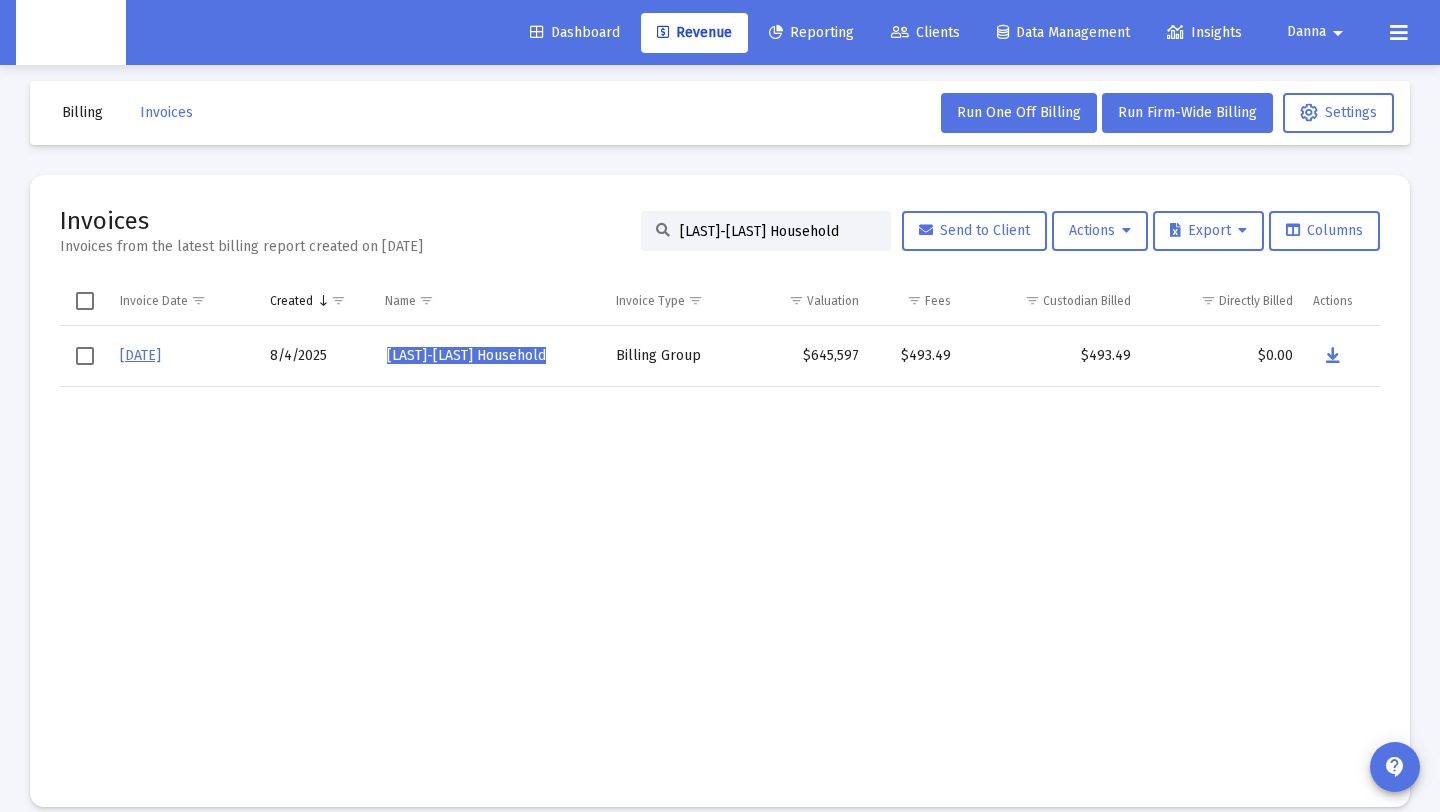 drag, startPoint x: 847, startPoint y: 230, endPoint x: 487, endPoint y: 217, distance: 360.23465 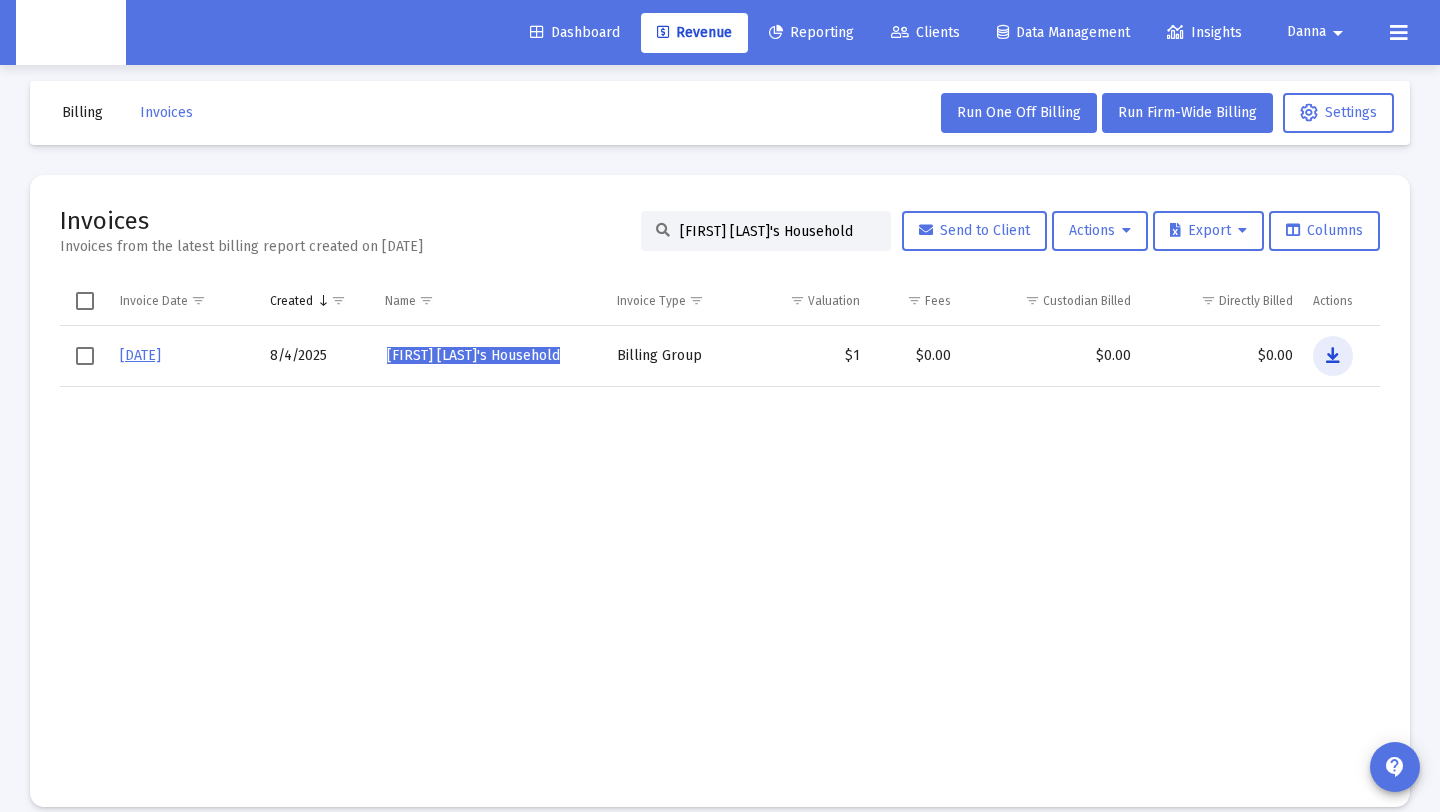 click at bounding box center [1333, 356] 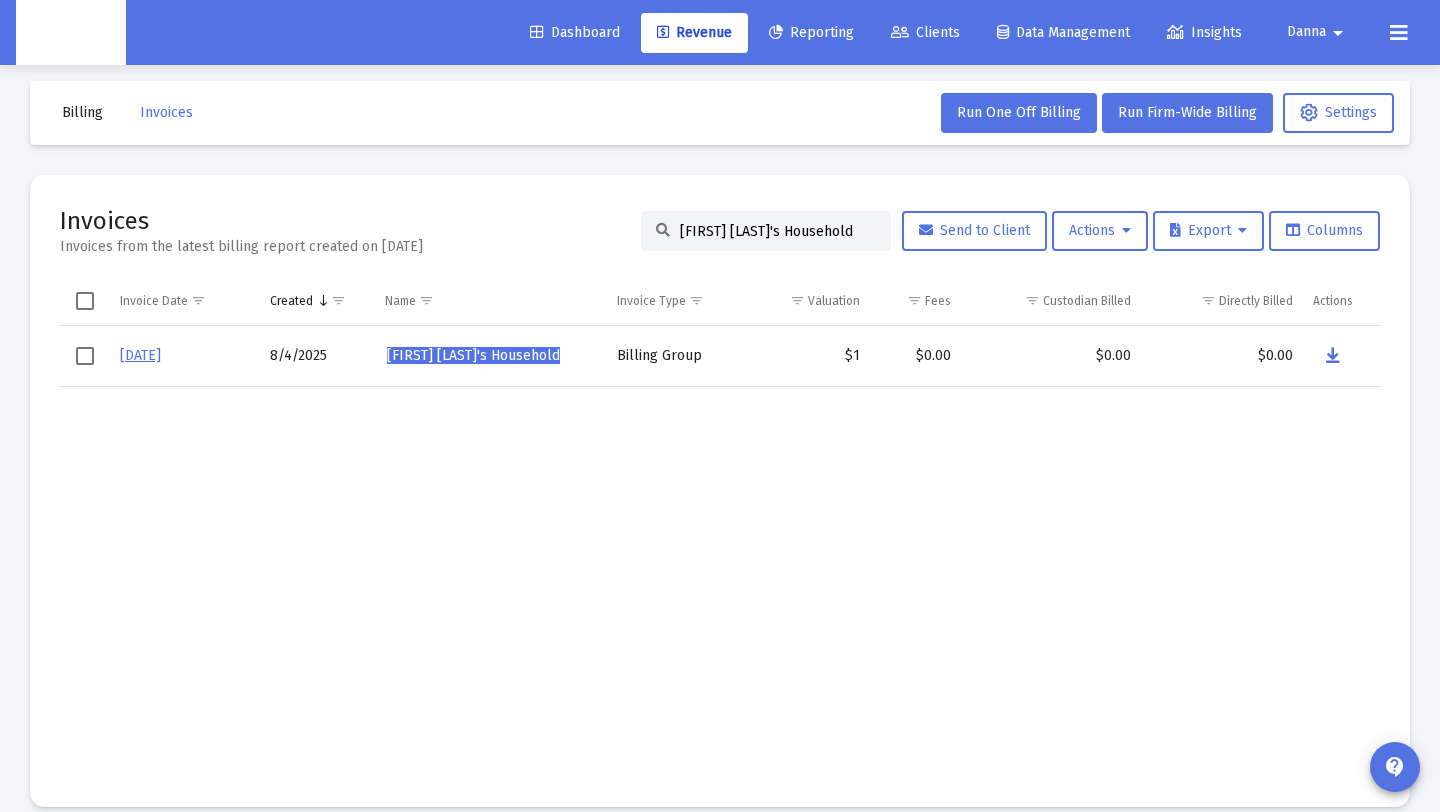 click on "[FIRST] [LAST]'s Household" 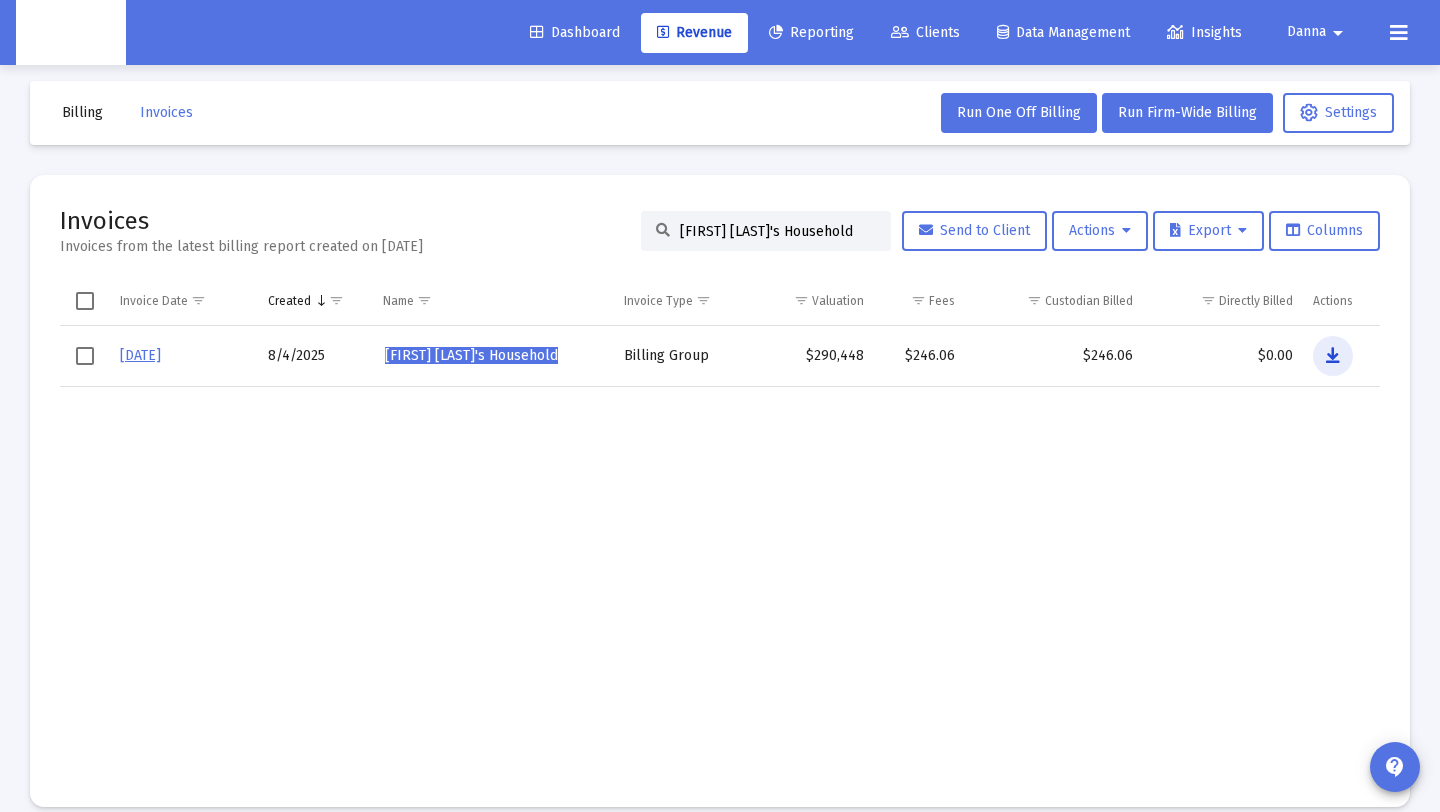 click at bounding box center [1333, 356] 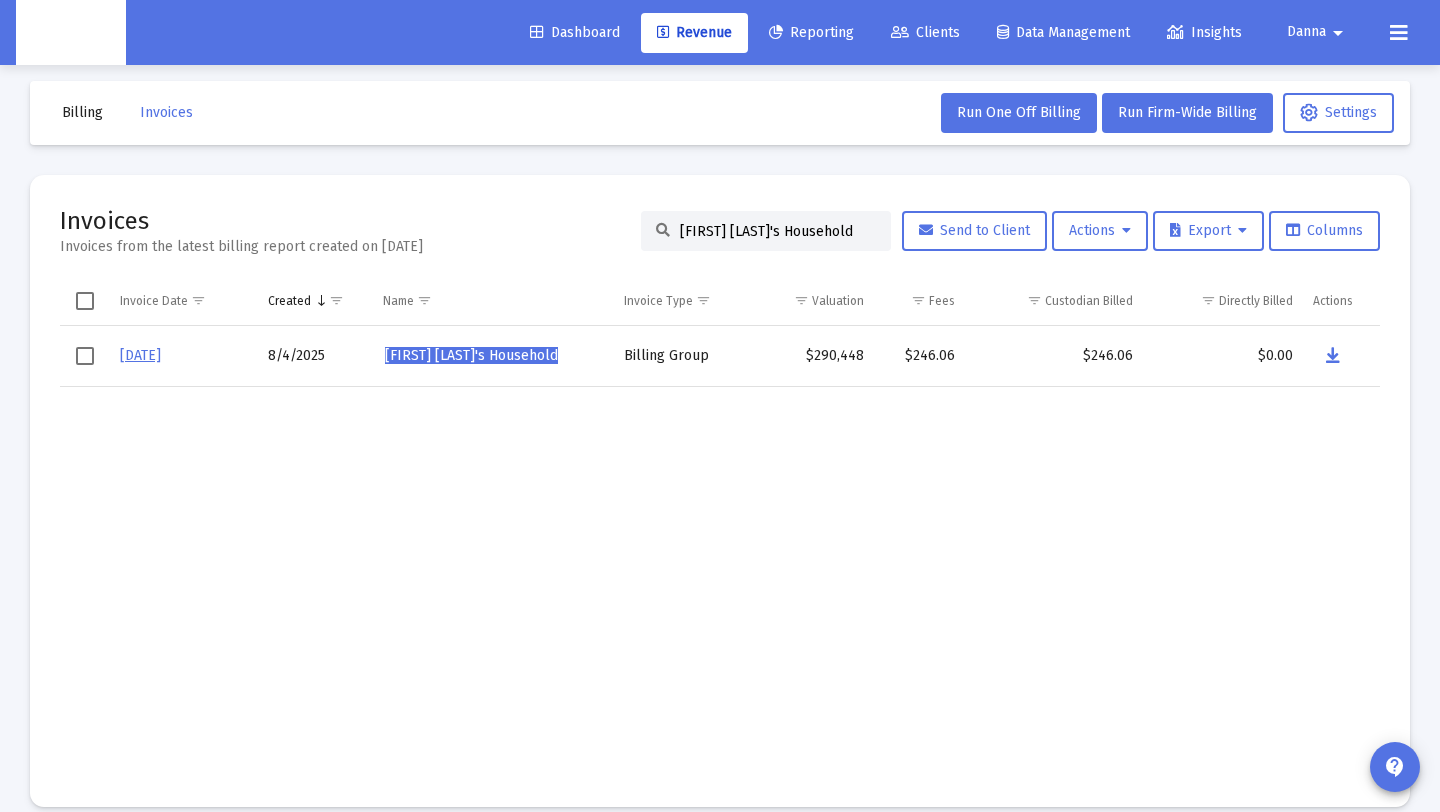 drag, startPoint x: 860, startPoint y: 226, endPoint x: 560, endPoint y: 221, distance: 300.04166 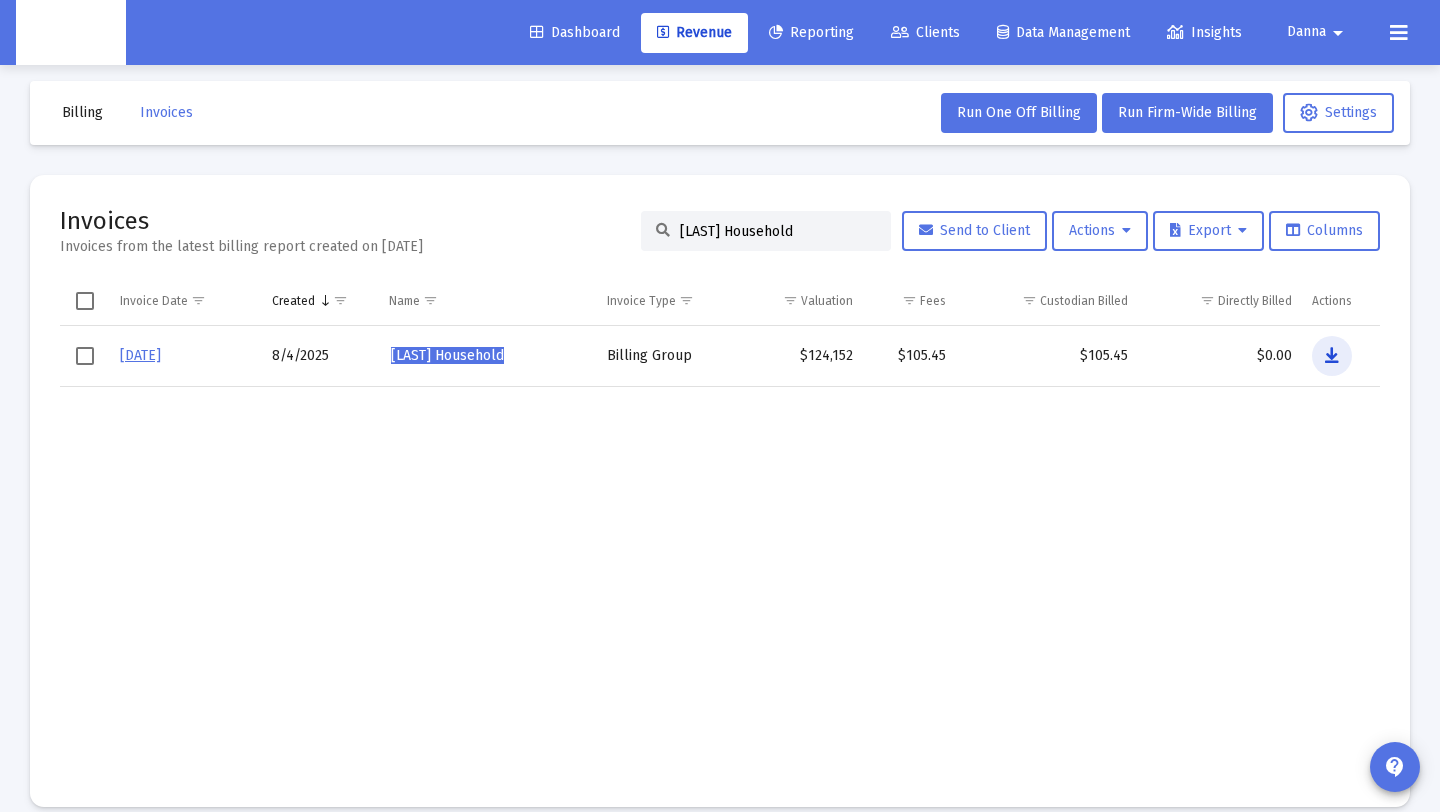 click at bounding box center [1332, 356] 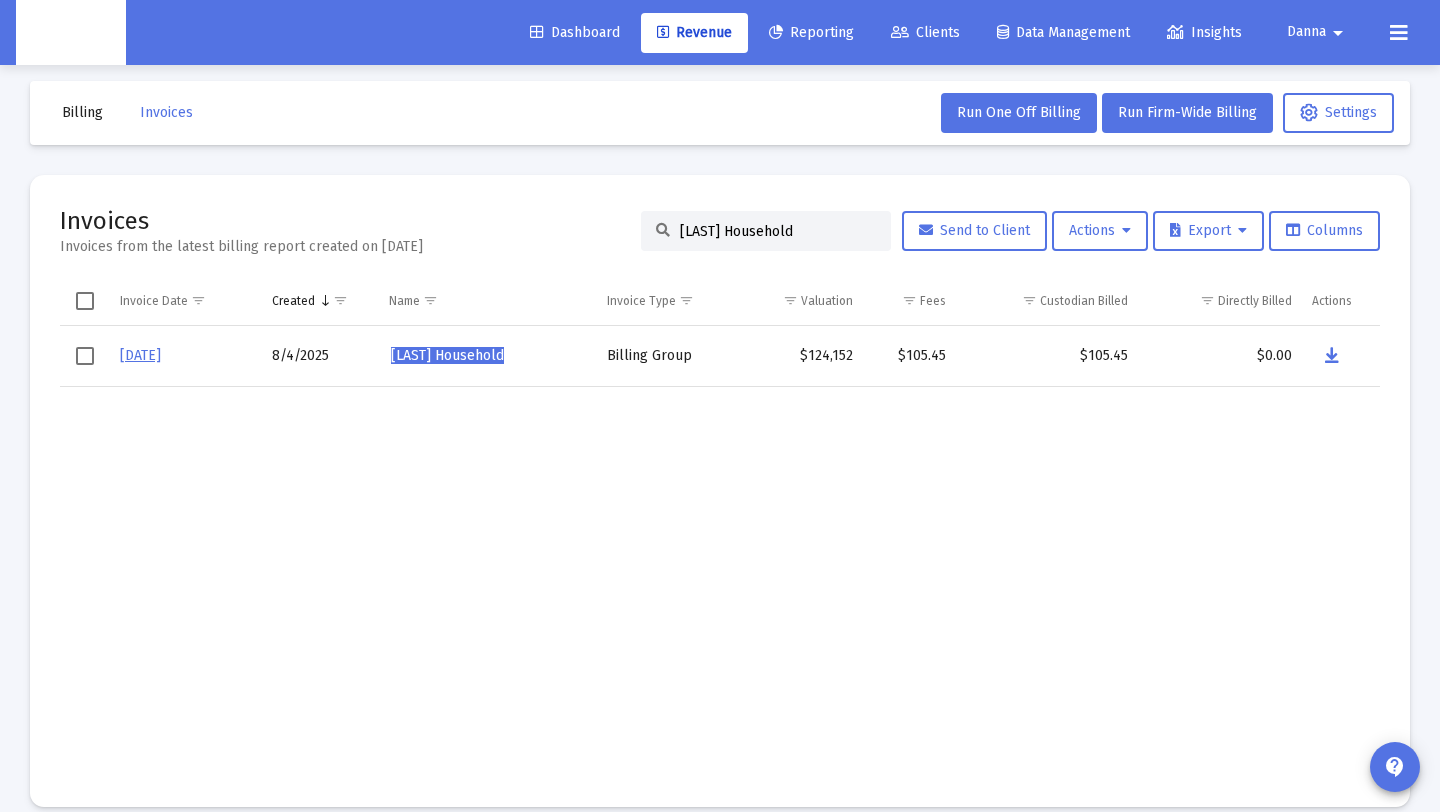 drag, startPoint x: 861, startPoint y: 225, endPoint x: 570, endPoint y: 224, distance: 291.0017 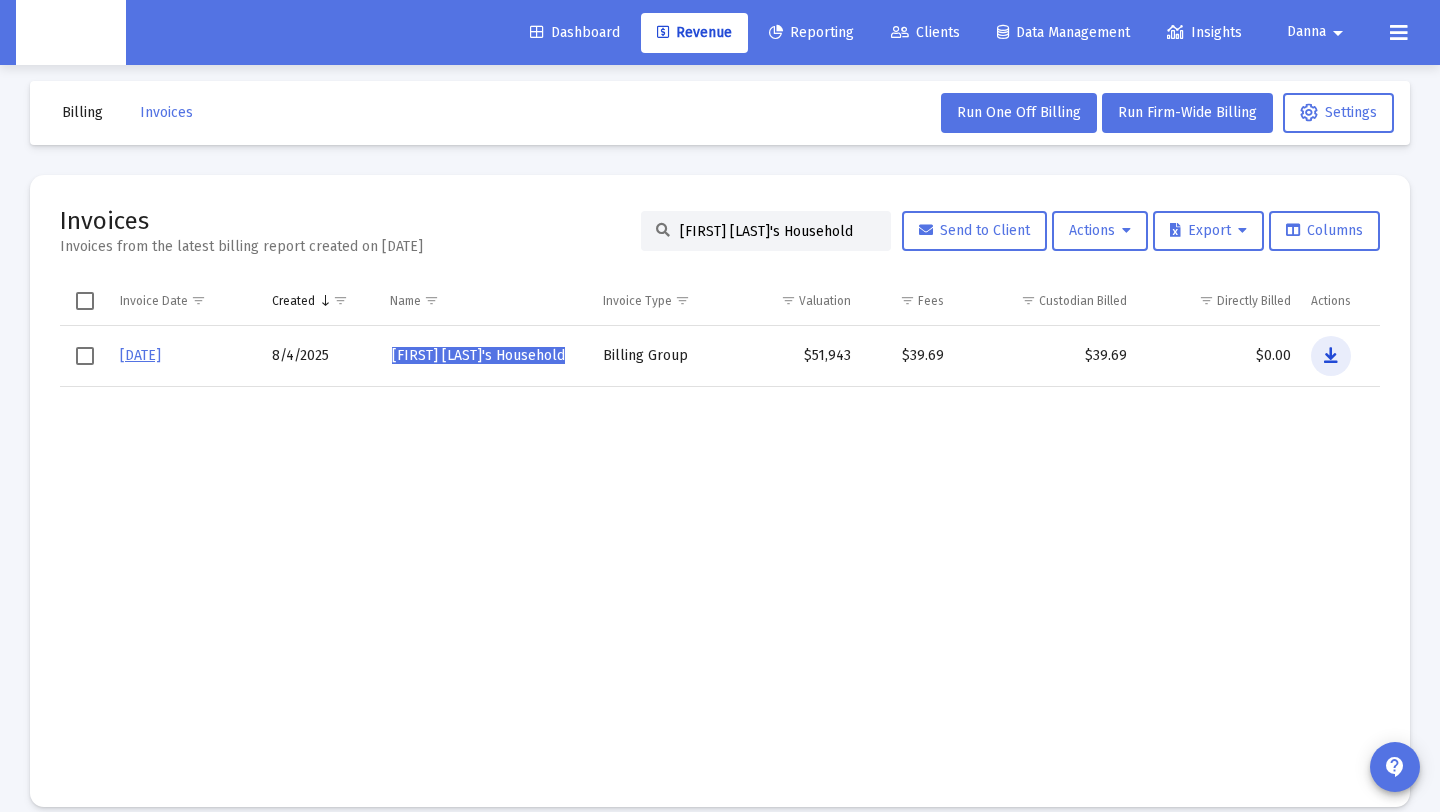 click at bounding box center (1331, 356) 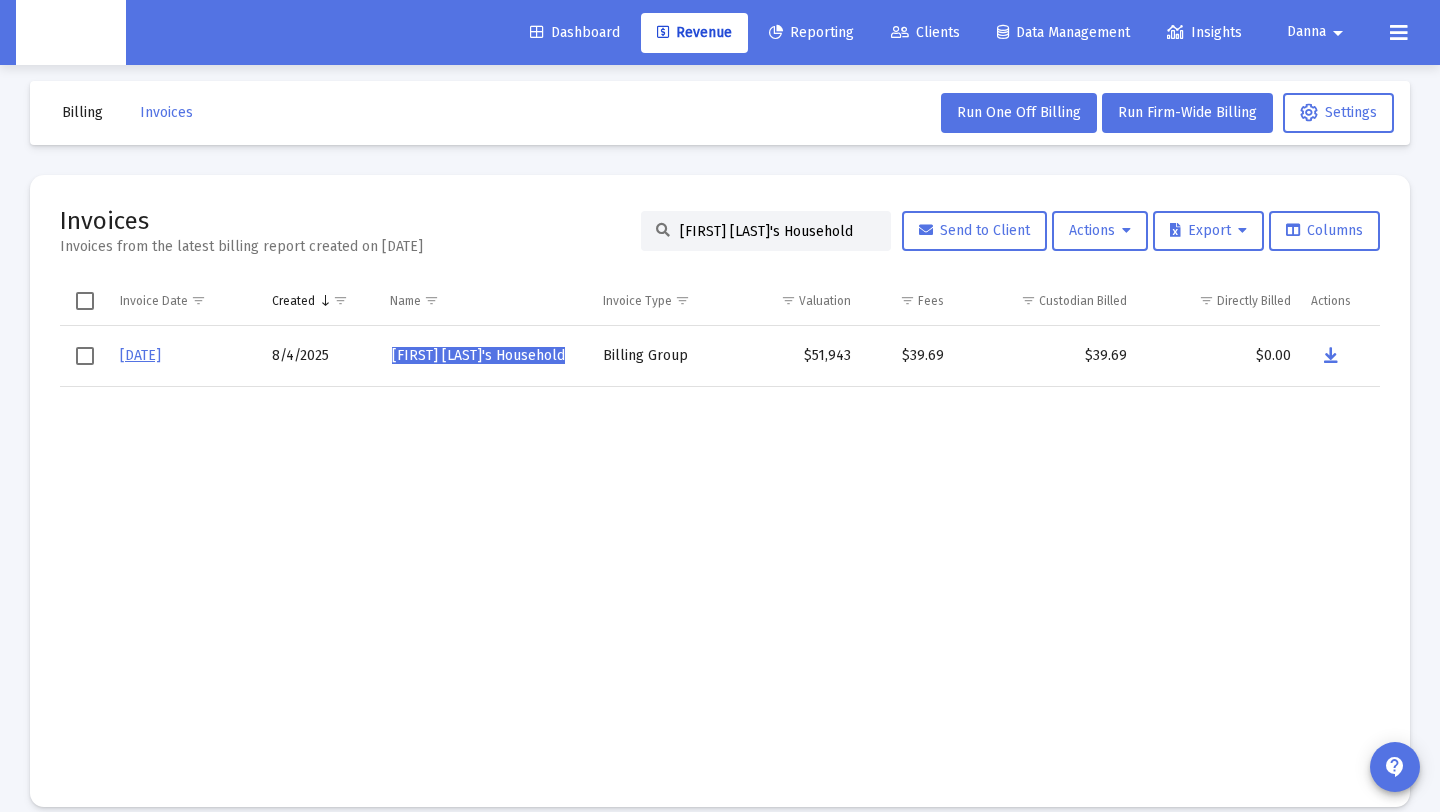 drag, startPoint x: 836, startPoint y: 229, endPoint x: 596, endPoint y: 223, distance: 240.07498 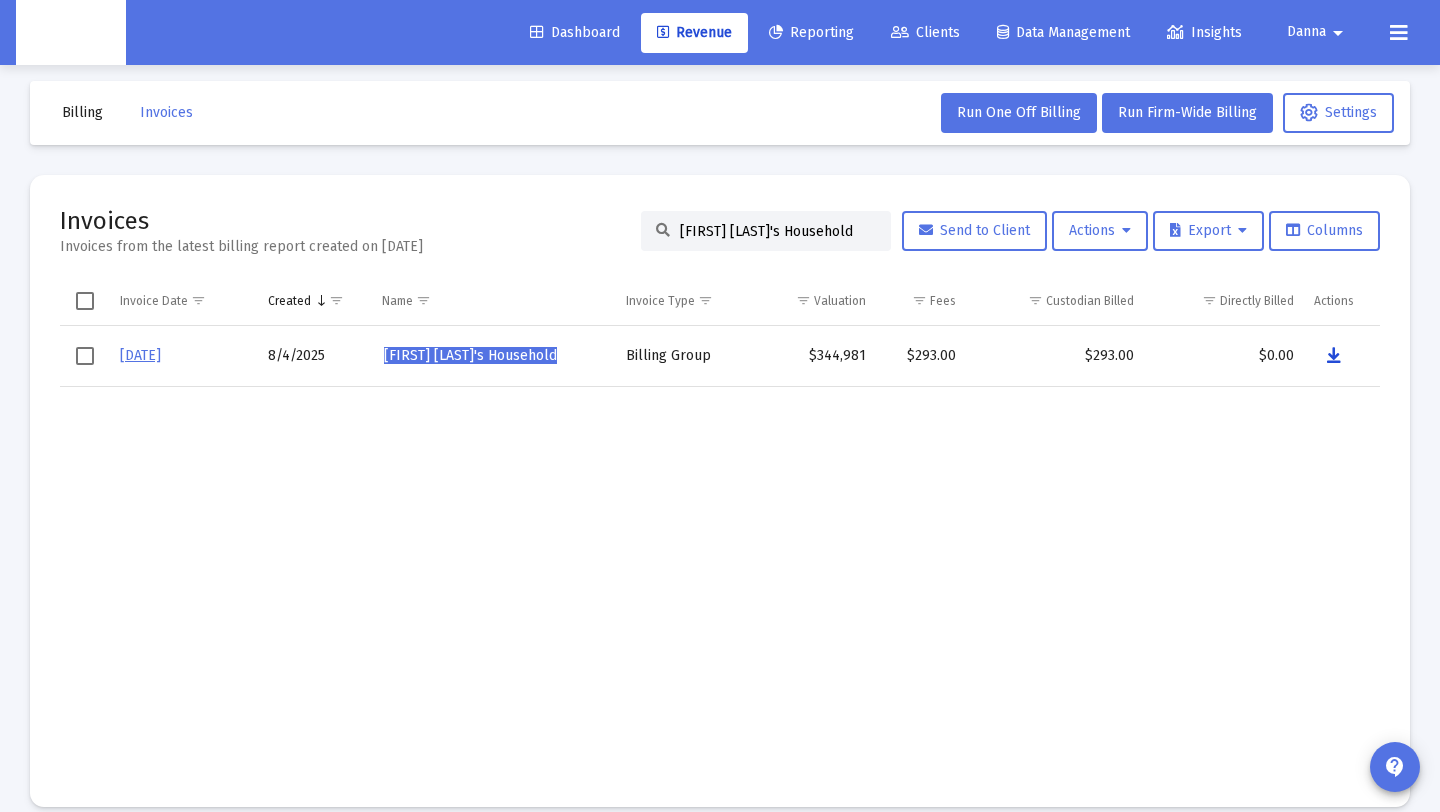 click at bounding box center [1334, 356] 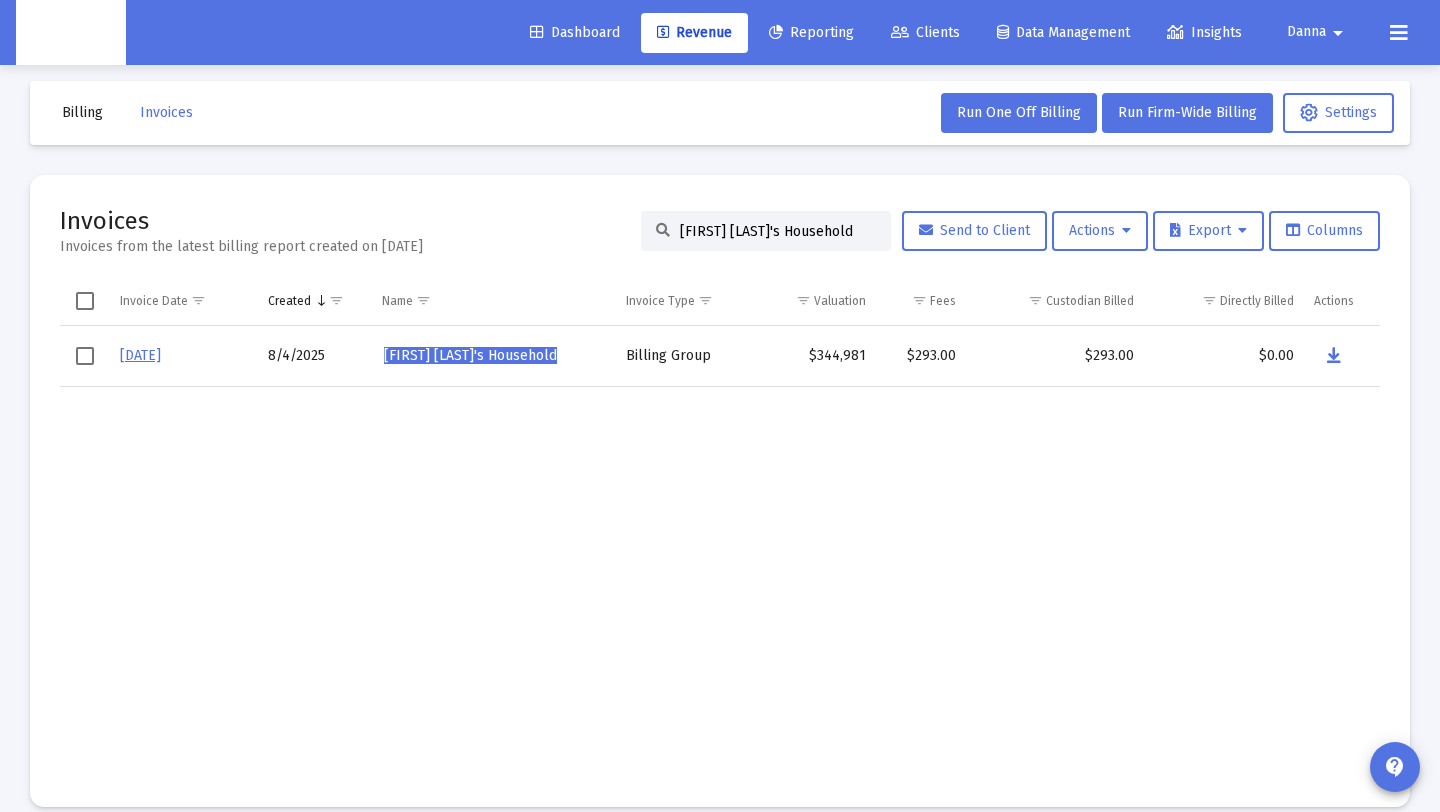drag, startPoint x: 852, startPoint y: 228, endPoint x: 541, endPoint y: 228, distance: 311 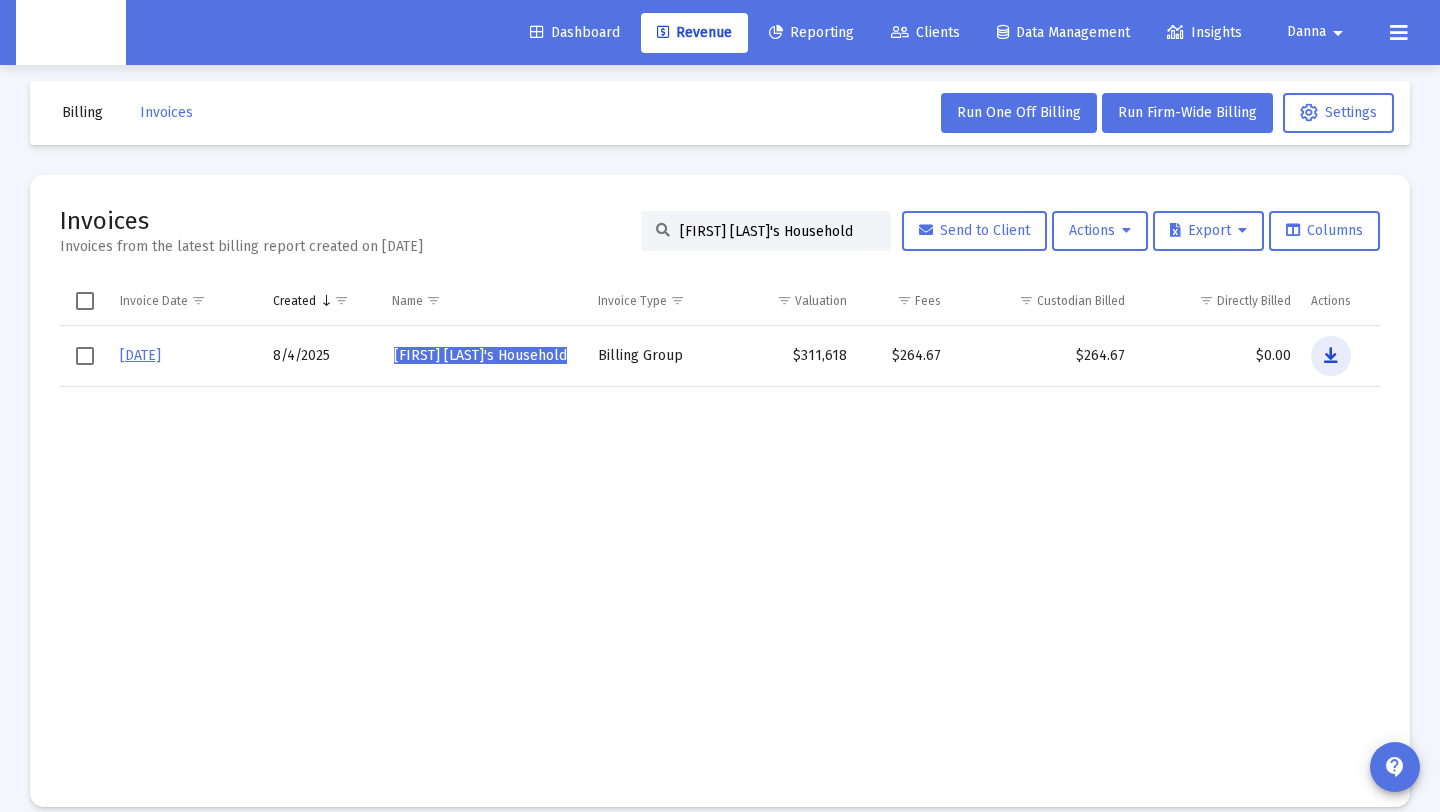 click at bounding box center (1331, 356) 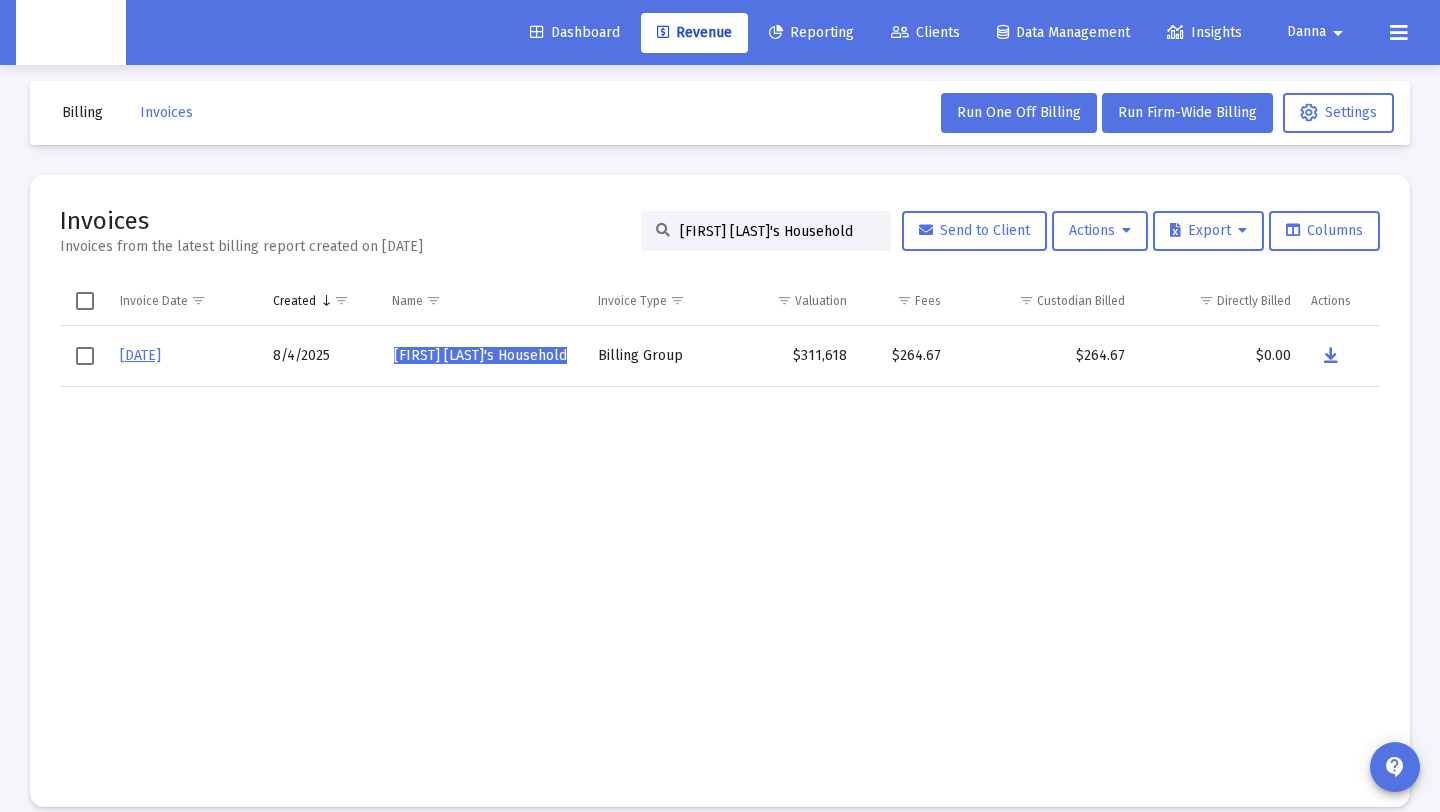 scroll, scrollTop: 15, scrollLeft: 0, axis: vertical 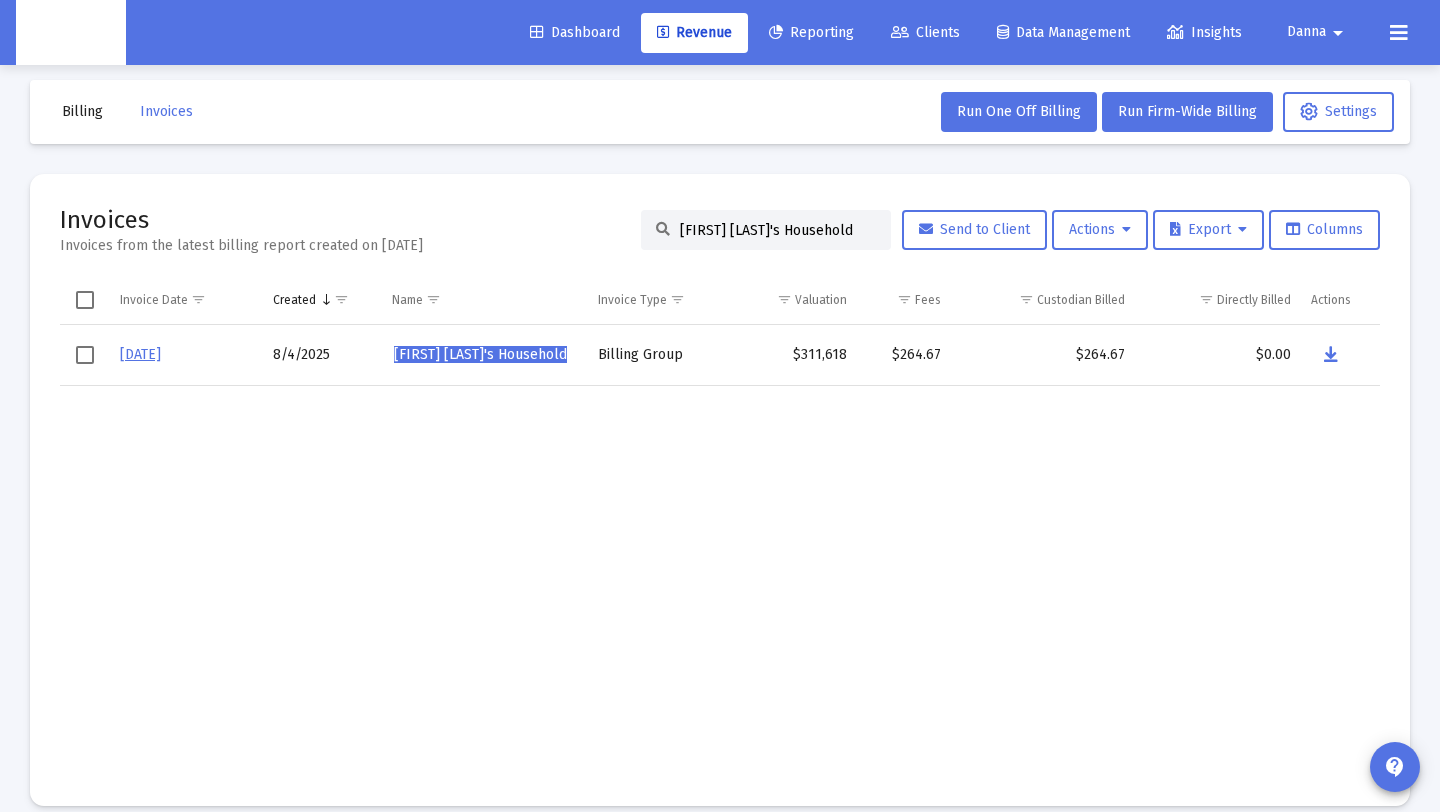 drag, startPoint x: 821, startPoint y: 230, endPoint x: 634, endPoint y: 230, distance: 187 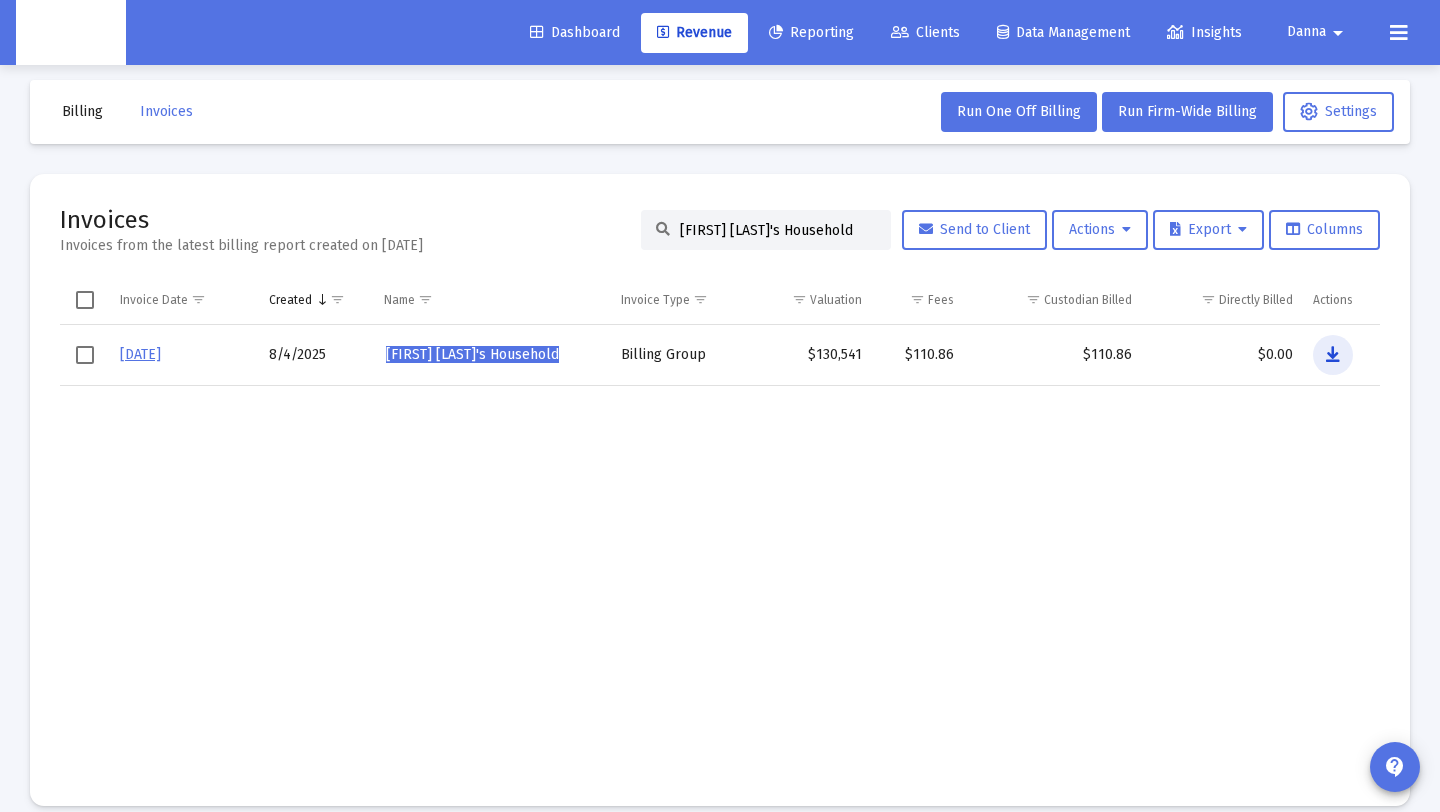 click at bounding box center (1333, 355) 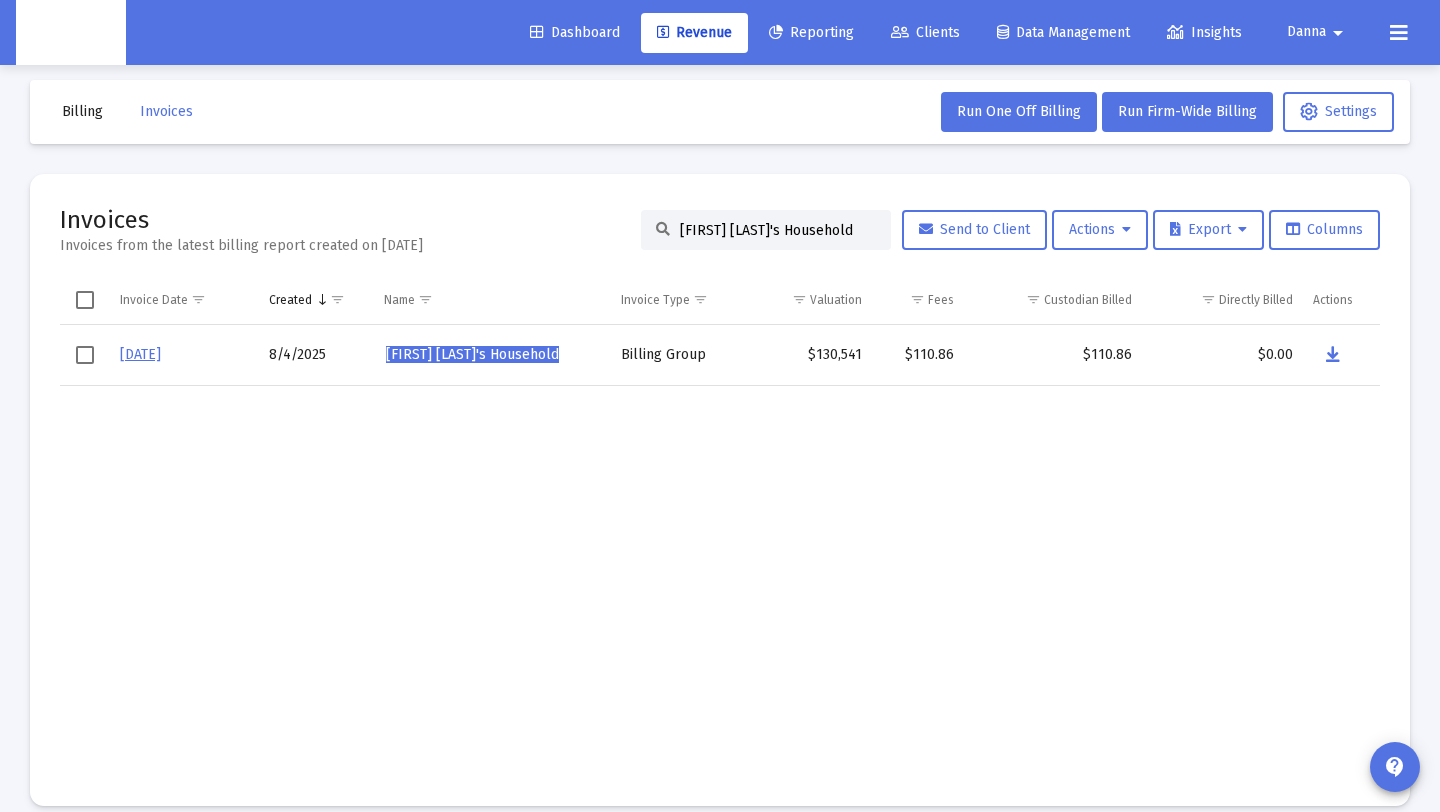 drag, startPoint x: 852, startPoint y: 228, endPoint x: 692, endPoint y: 229, distance: 160.00313 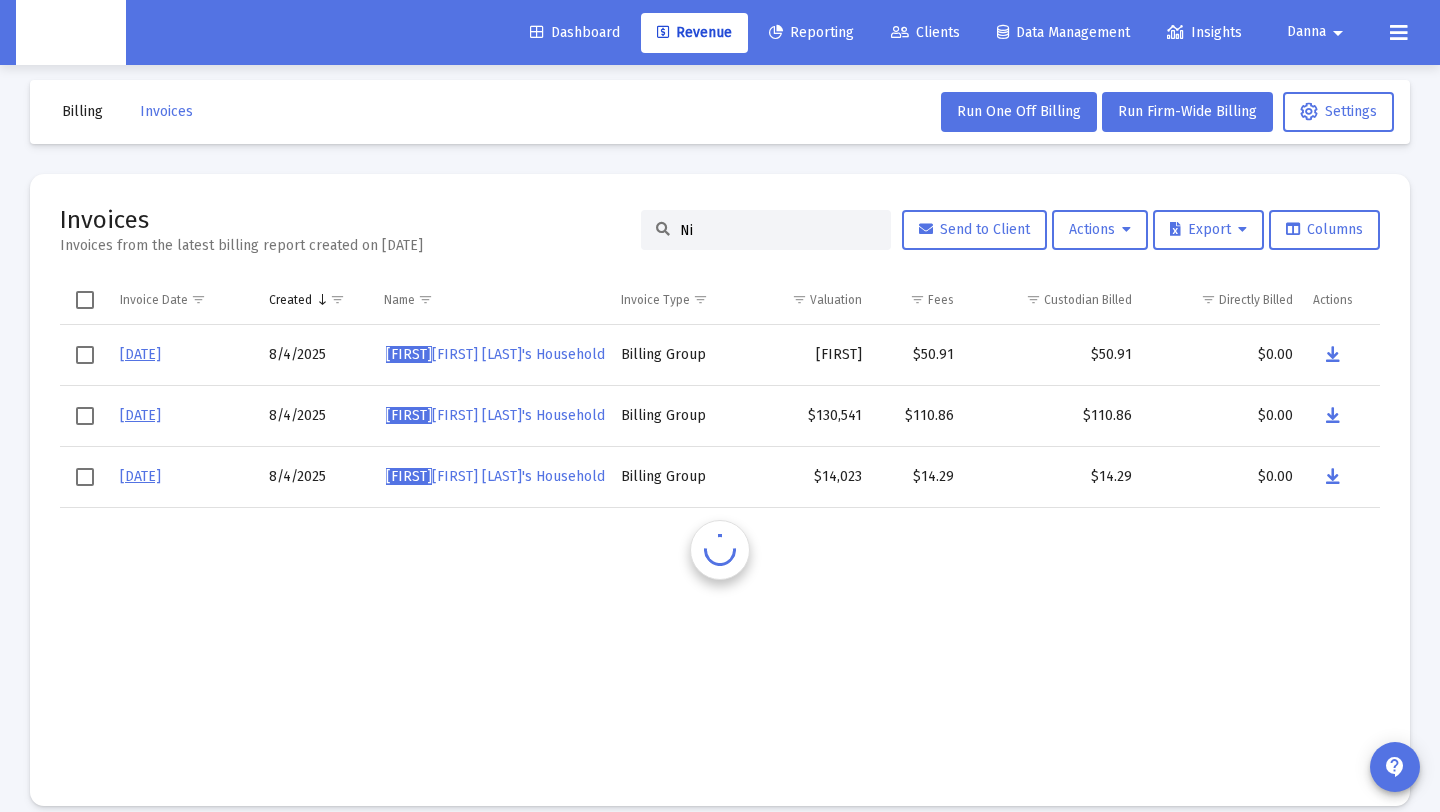 type on "[FIRST]" 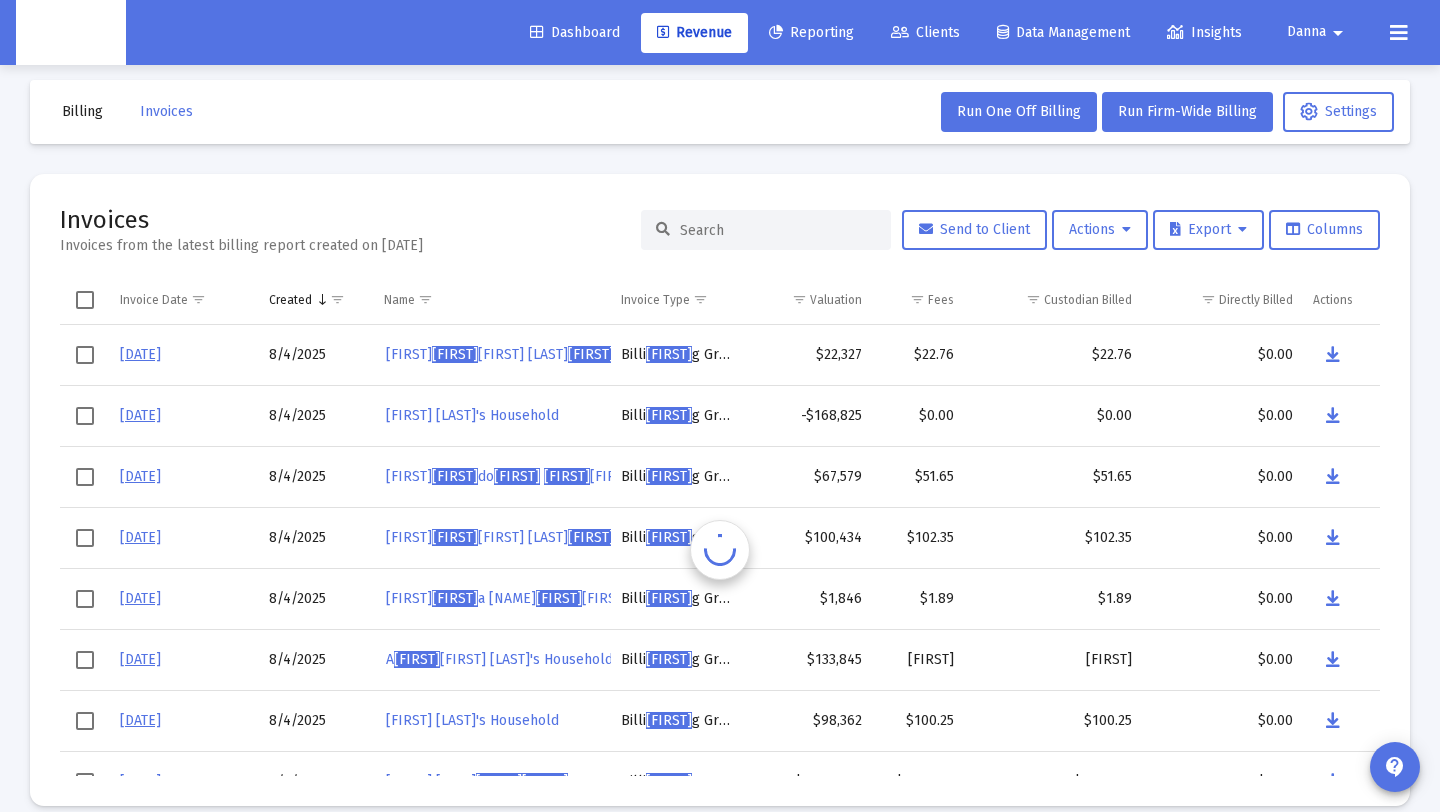 paste on "[FIRST] [LAST]'s Household" 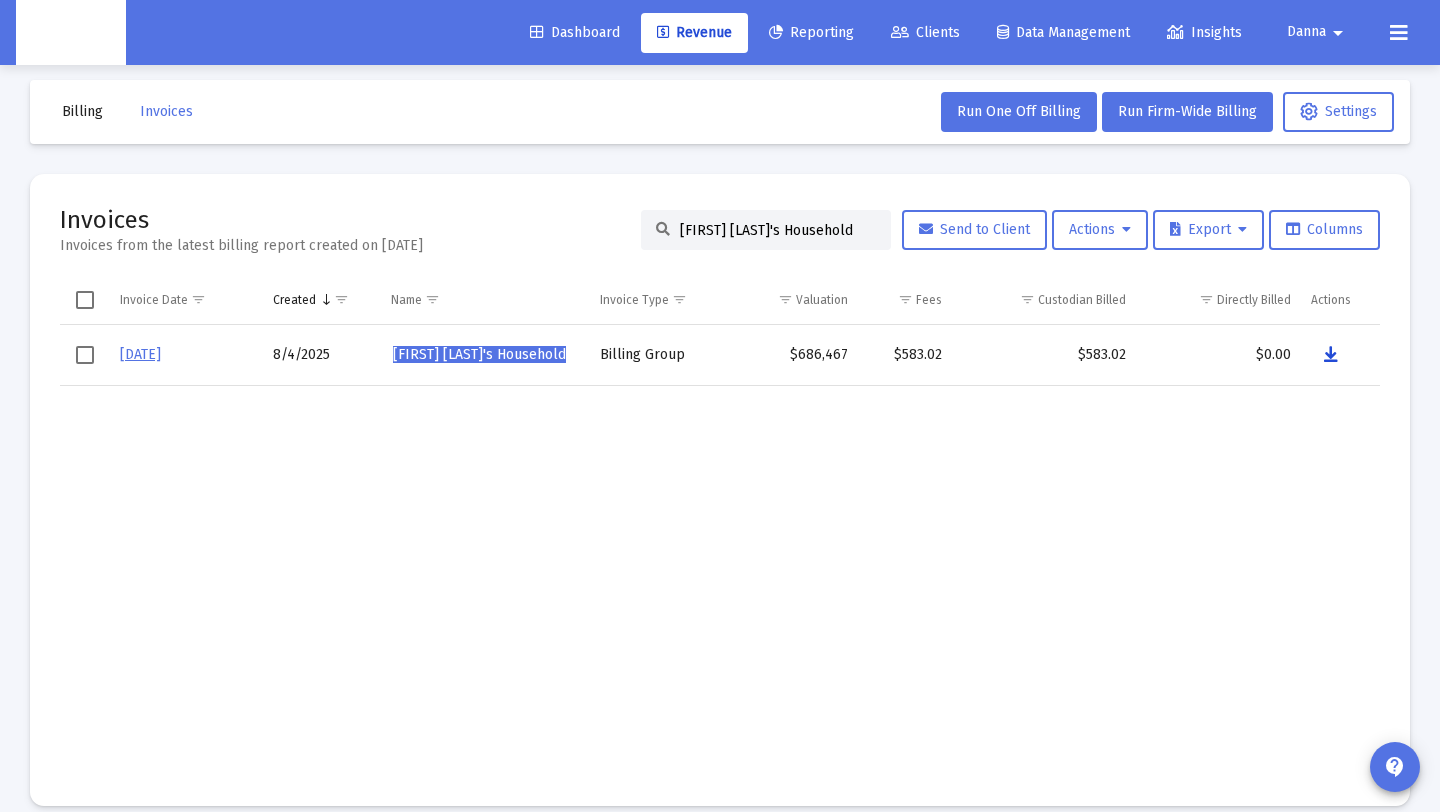 click at bounding box center (1331, 355) 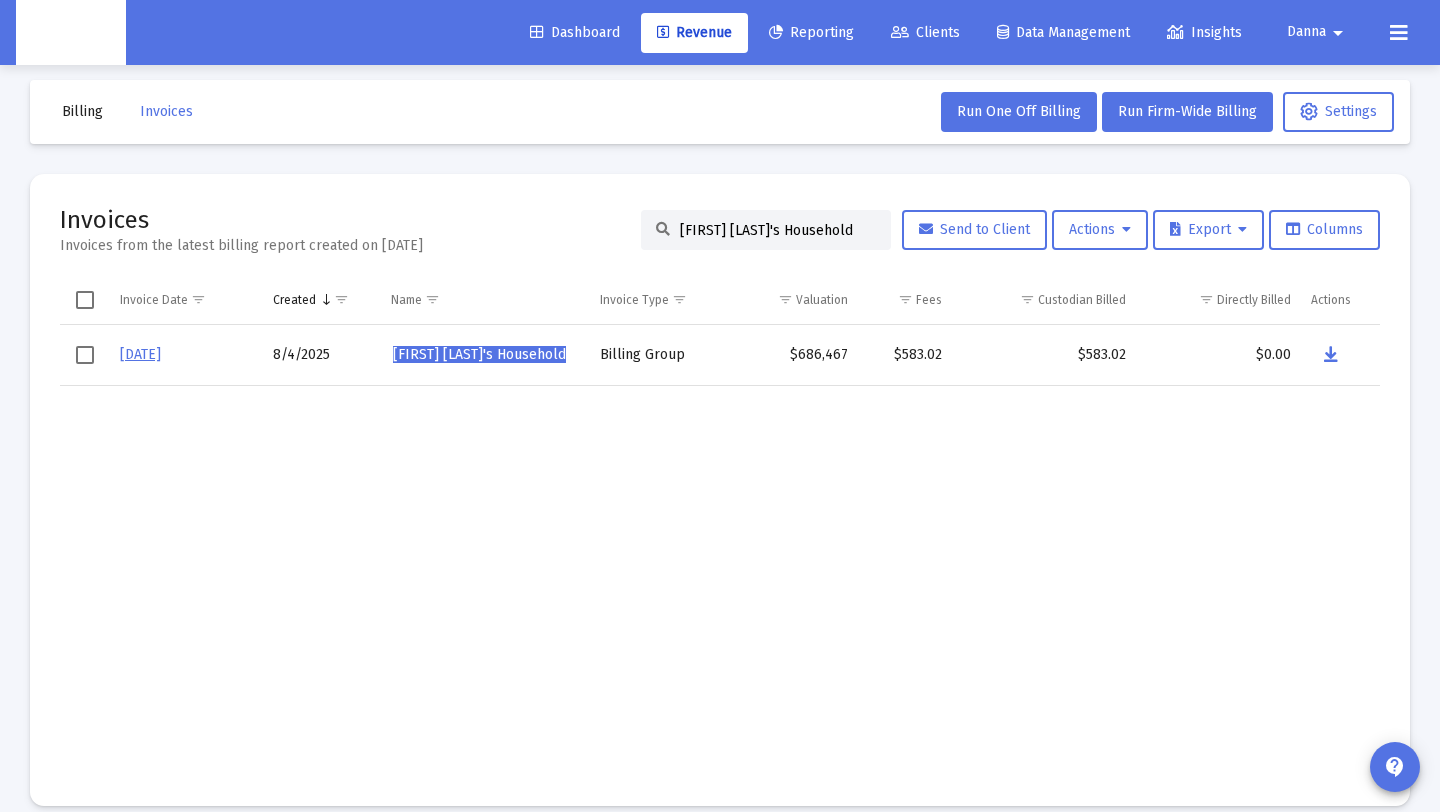 drag, startPoint x: 822, startPoint y: 228, endPoint x: 616, endPoint y: 210, distance: 206.78491 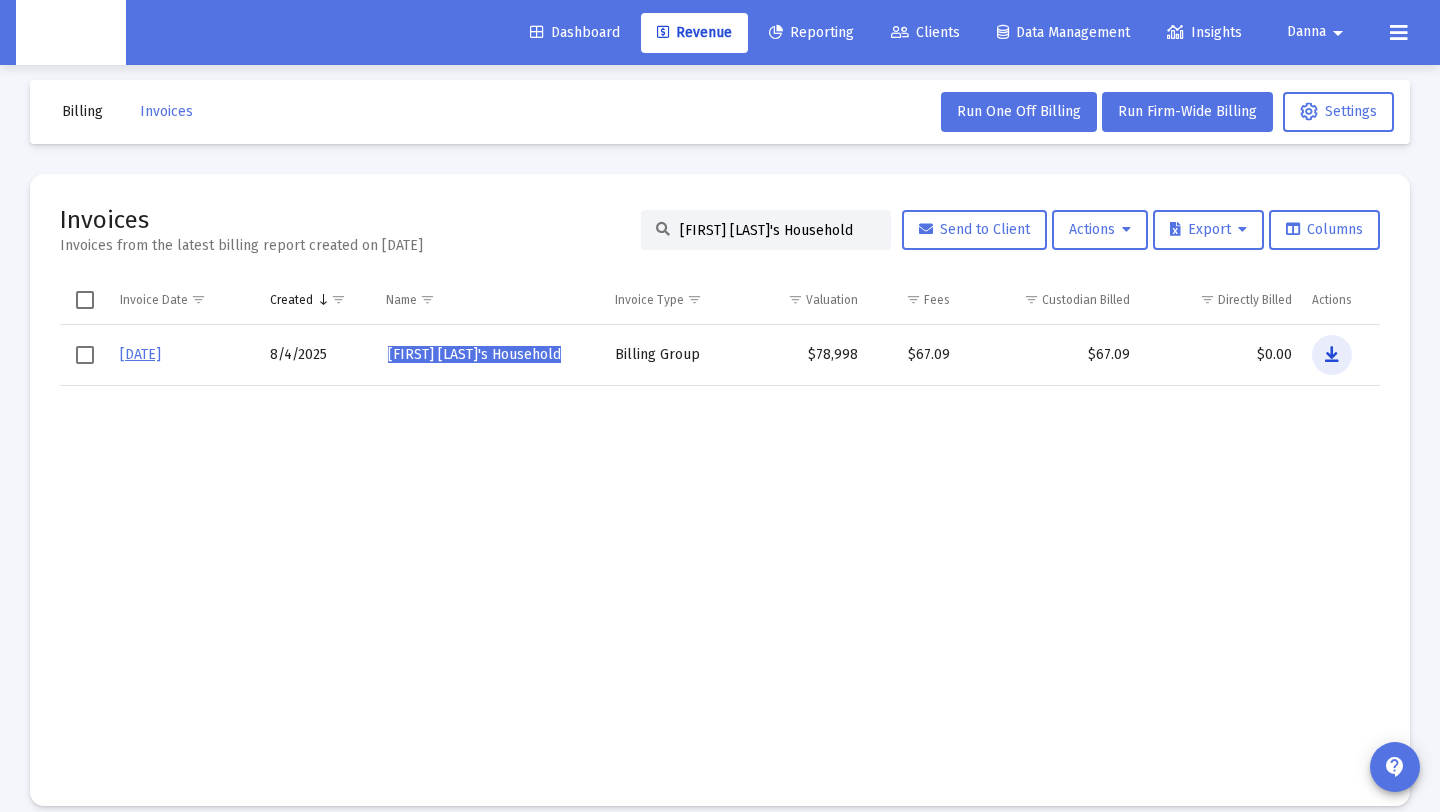 click at bounding box center [1332, 355] 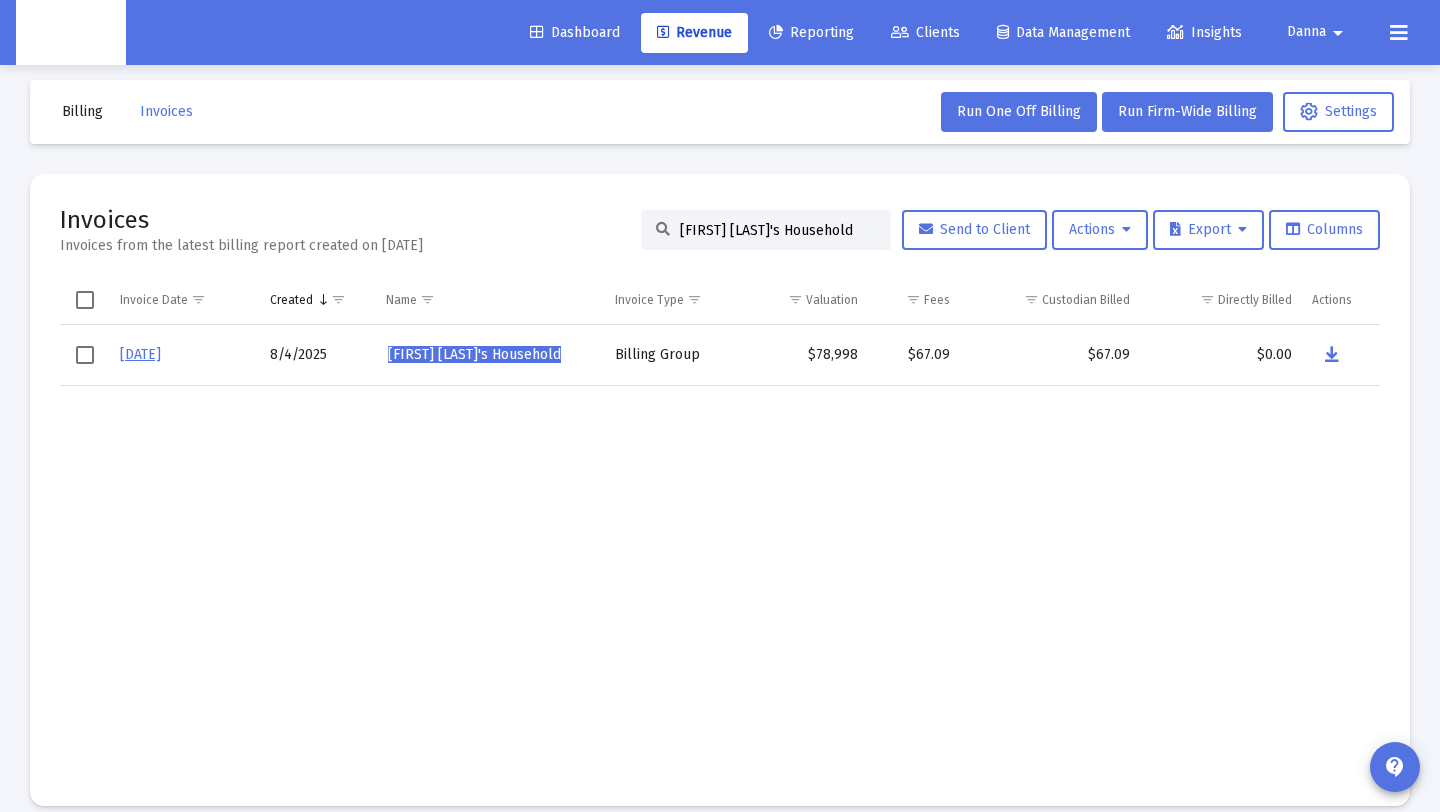 drag, startPoint x: 848, startPoint y: 228, endPoint x: 667, endPoint y: 227, distance: 181.00276 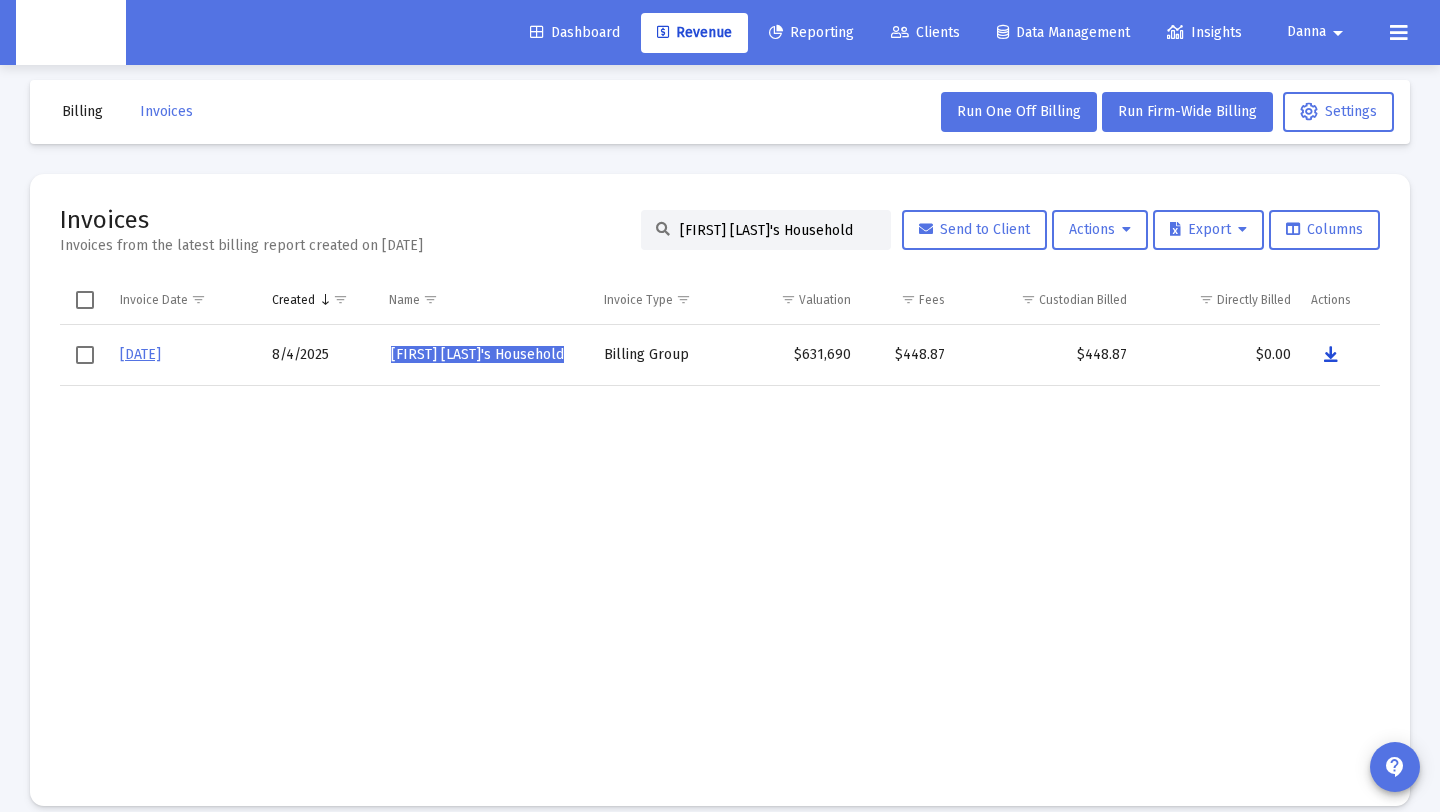 click at bounding box center [1331, 355] 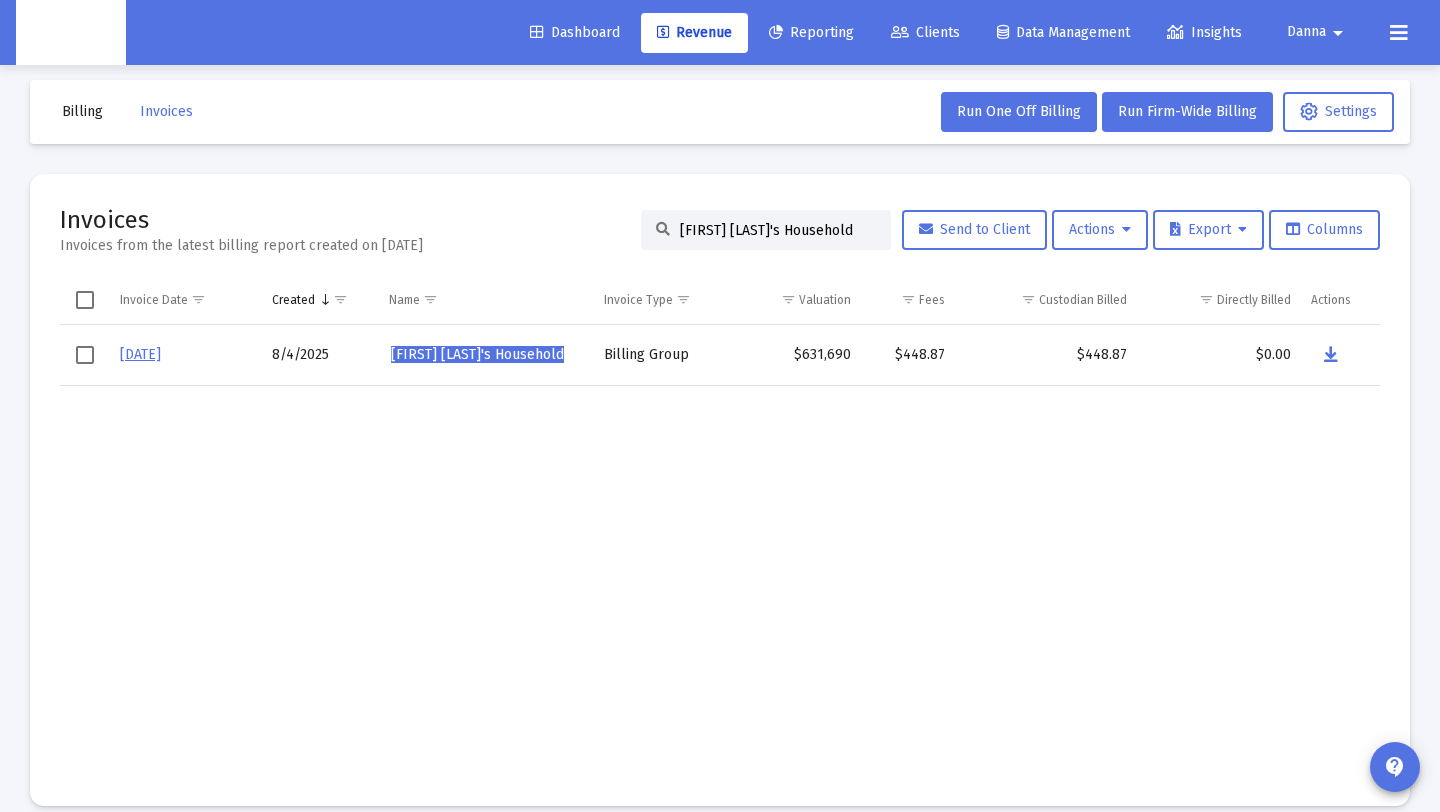 drag, startPoint x: 839, startPoint y: 228, endPoint x: 553, endPoint y: 206, distance: 286.8449 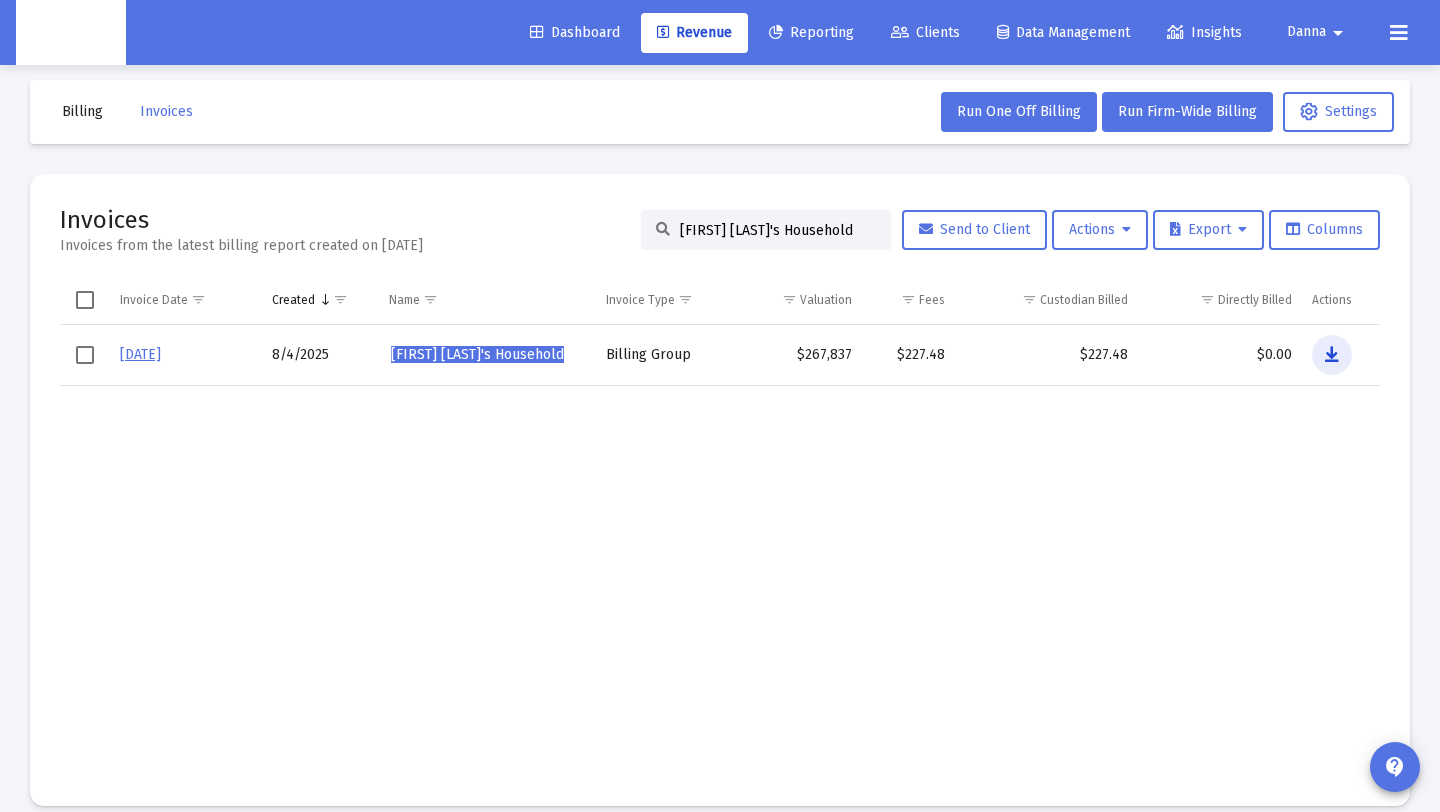 drag, startPoint x: 1327, startPoint y: 354, endPoint x: 1343, endPoint y: 351, distance: 16.27882 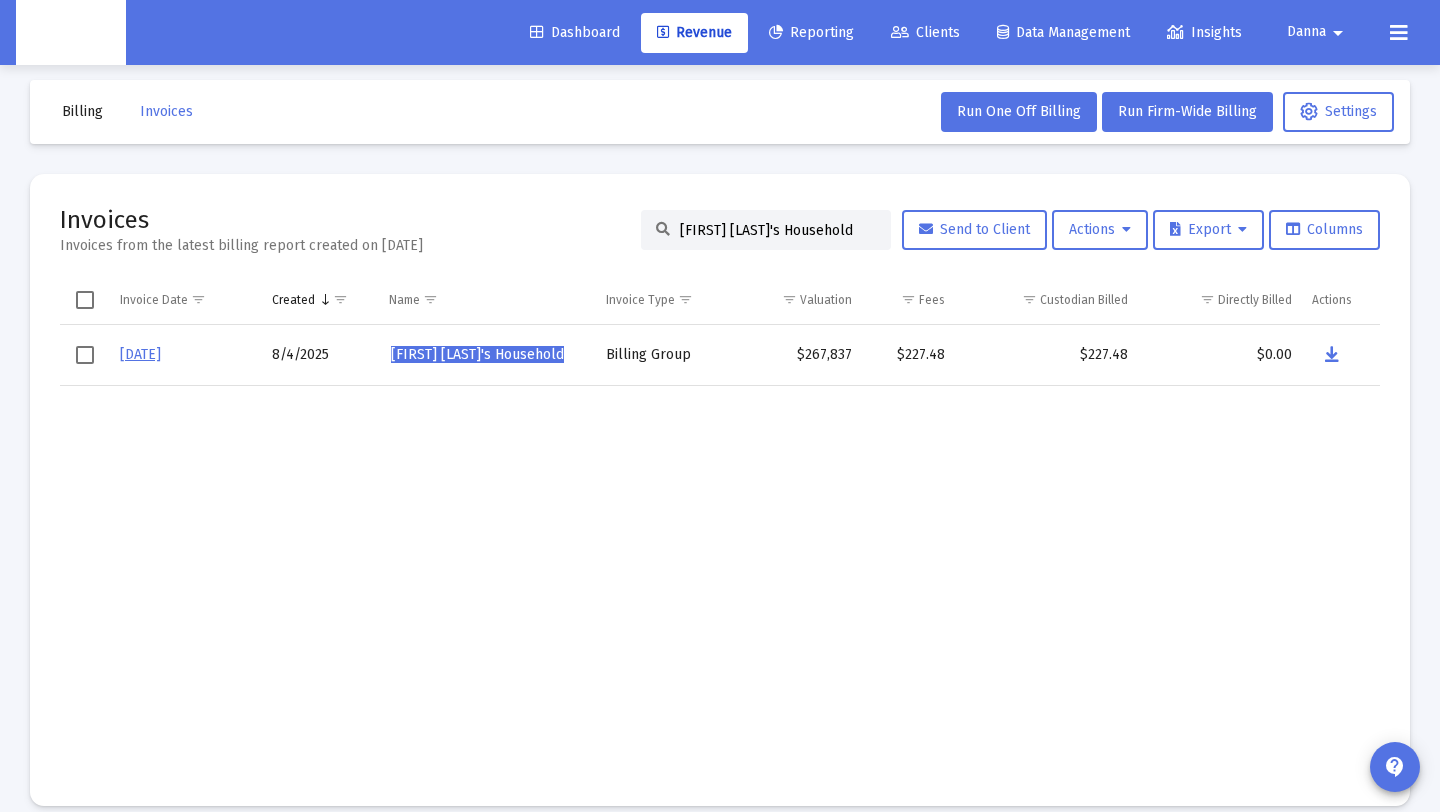 click on "[FIRST] [LAST]'s Household" 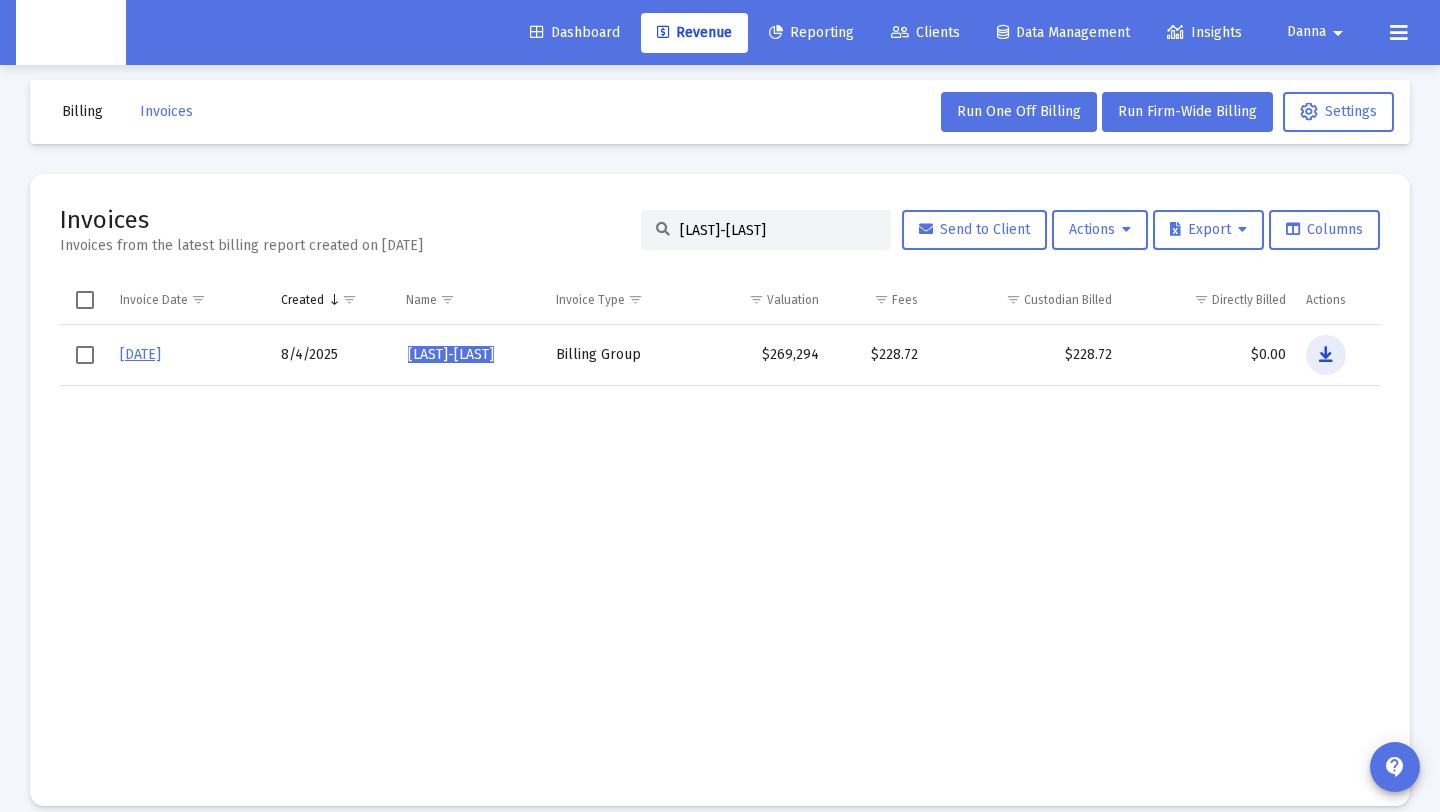 click at bounding box center (1326, 355) 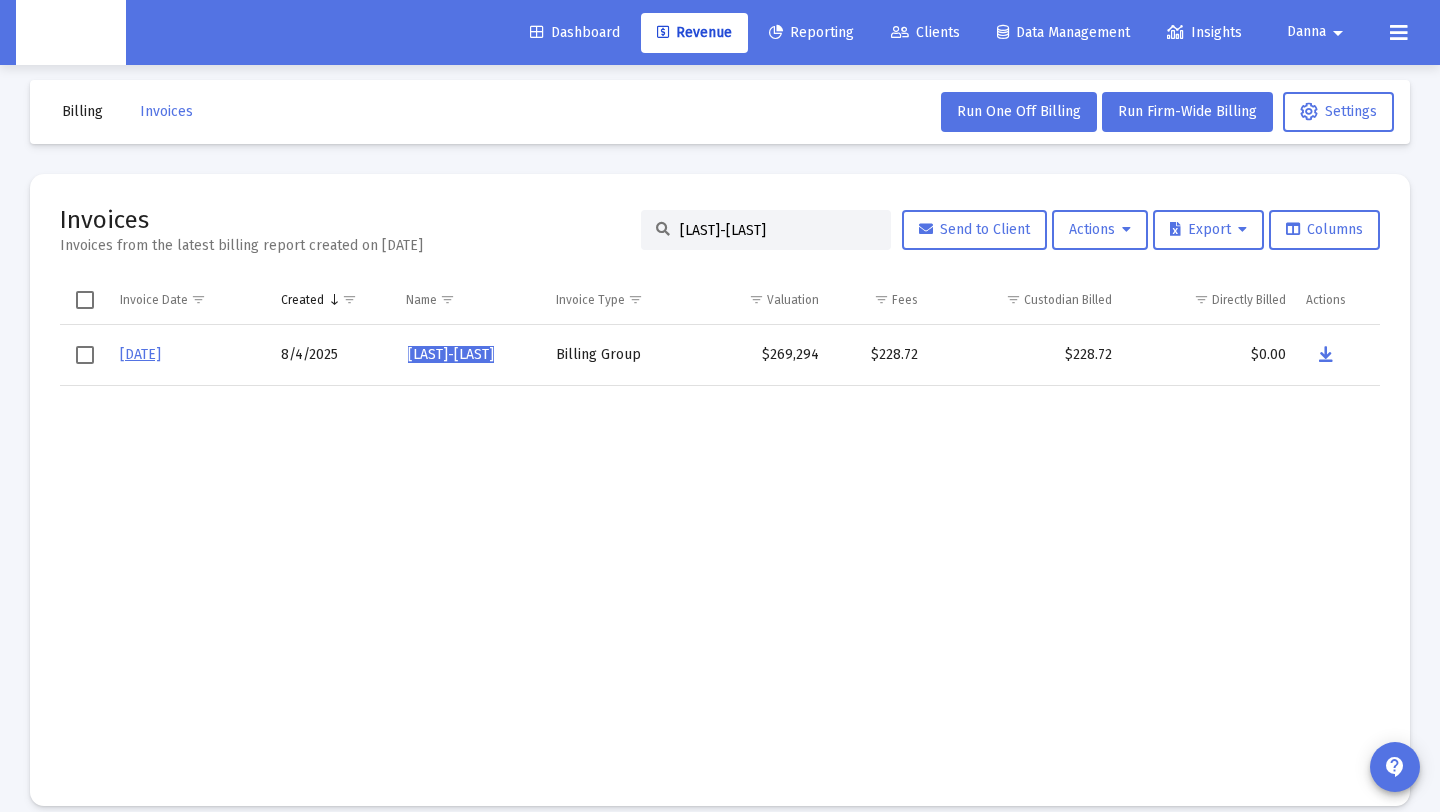 drag, startPoint x: 772, startPoint y: 225, endPoint x: 540, endPoint y: 209, distance: 232.55107 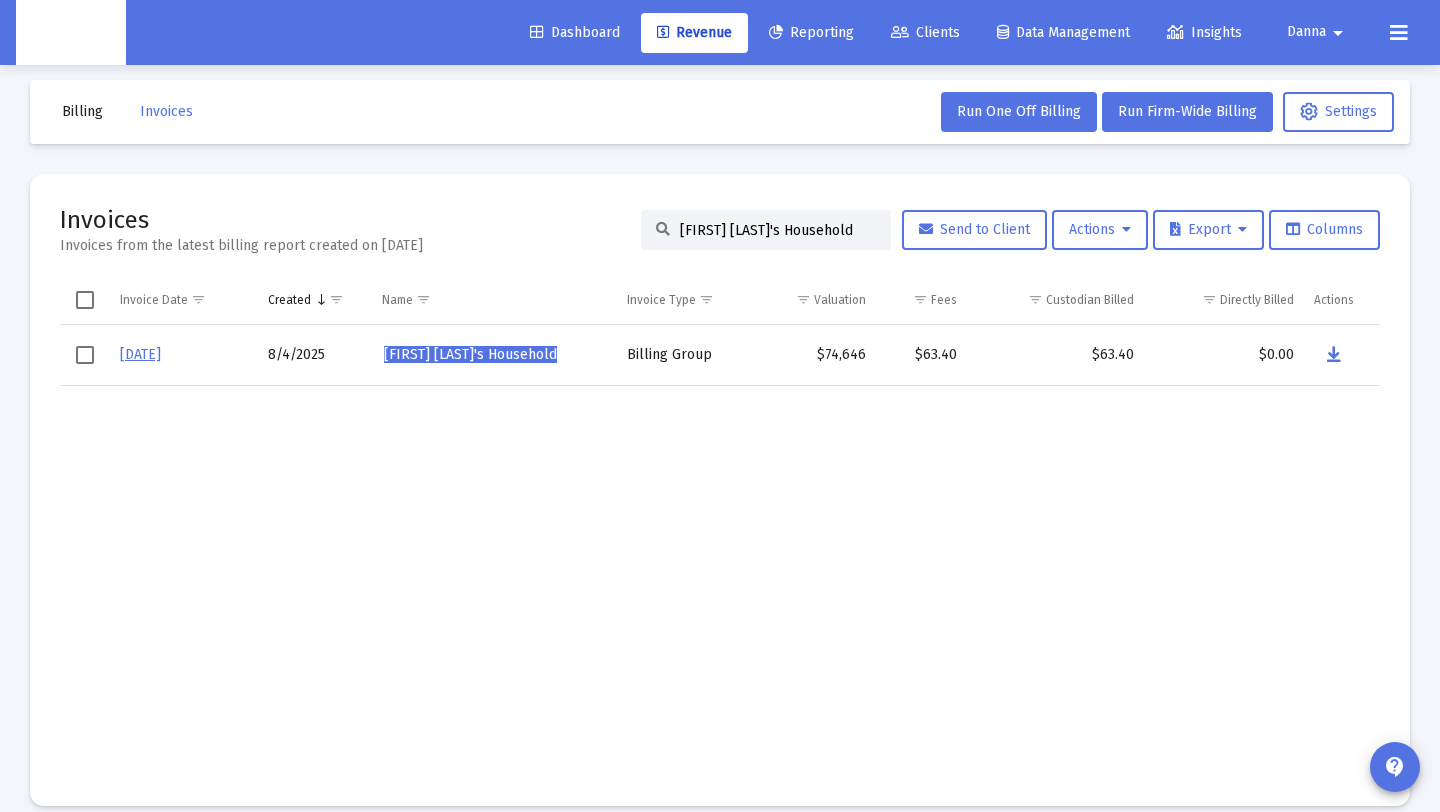 type on "[FIRST] [LAST]'s Household" 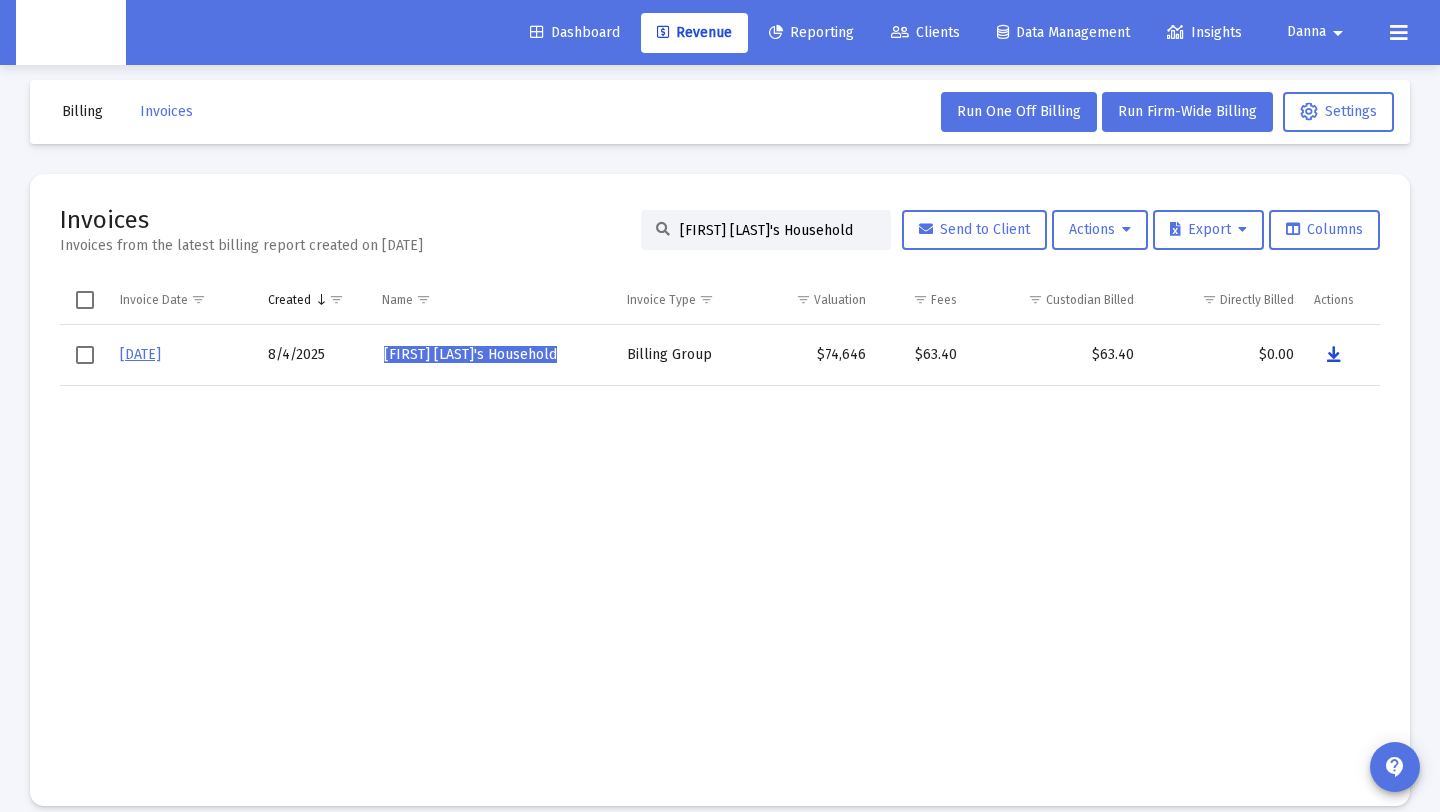 click at bounding box center [1334, 355] 